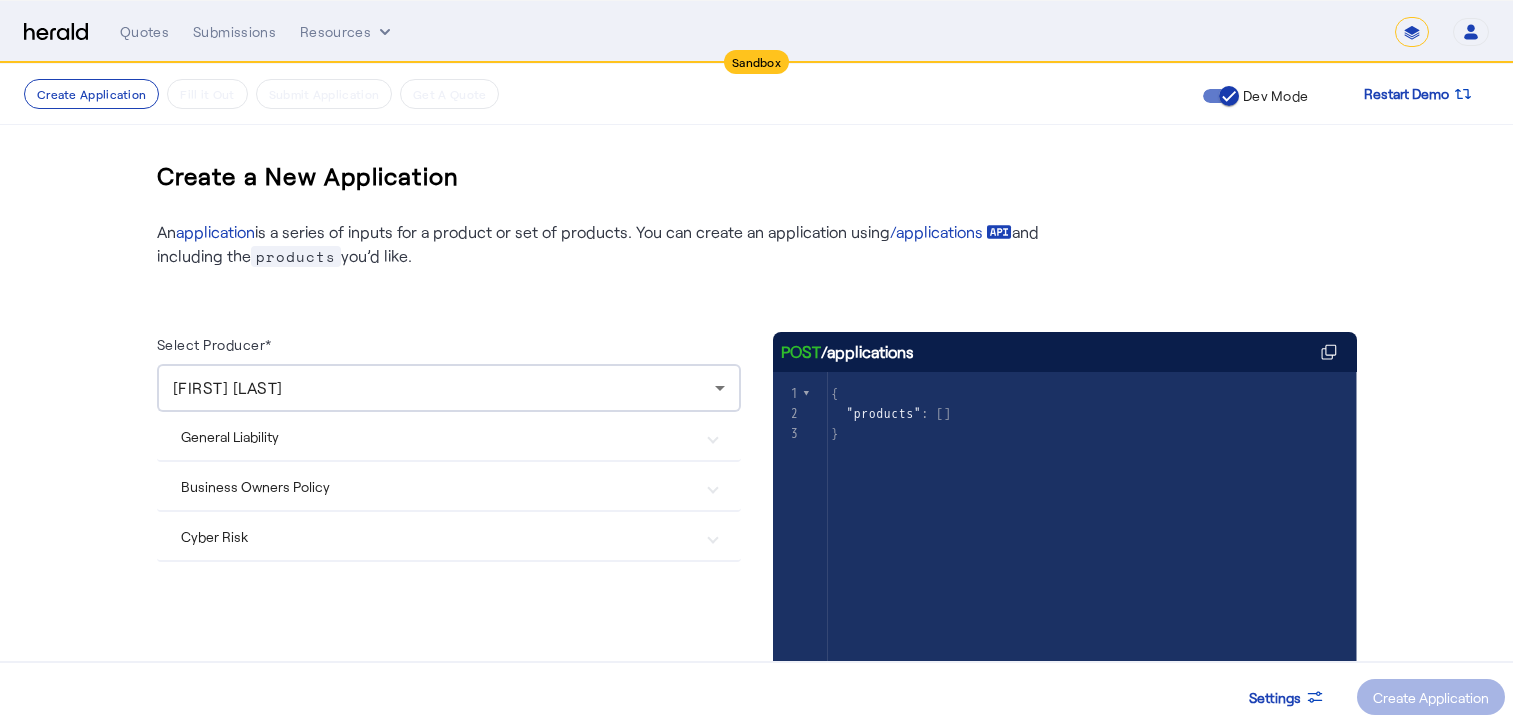 scroll, scrollTop: 0, scrollLeft: 0, axis: both 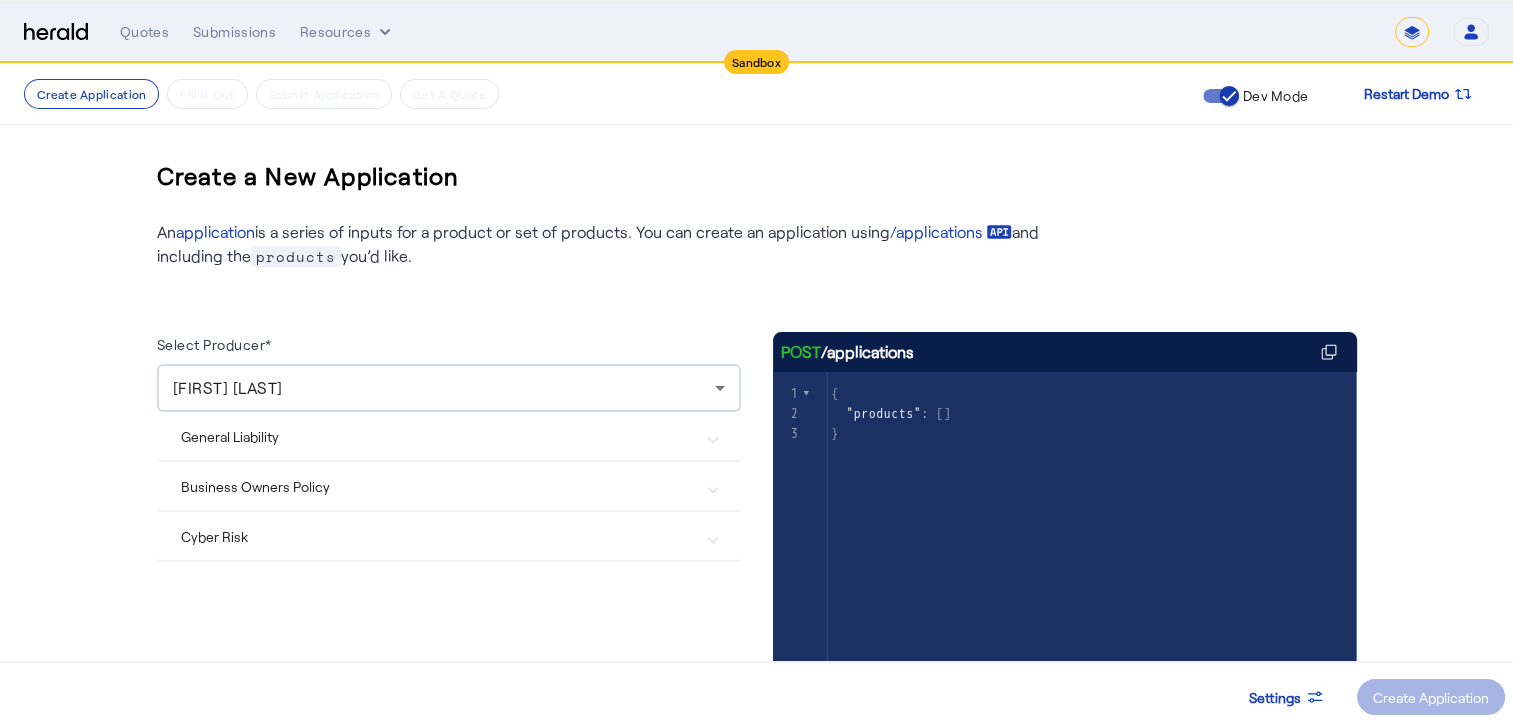 click at bounding box center [713, 436] 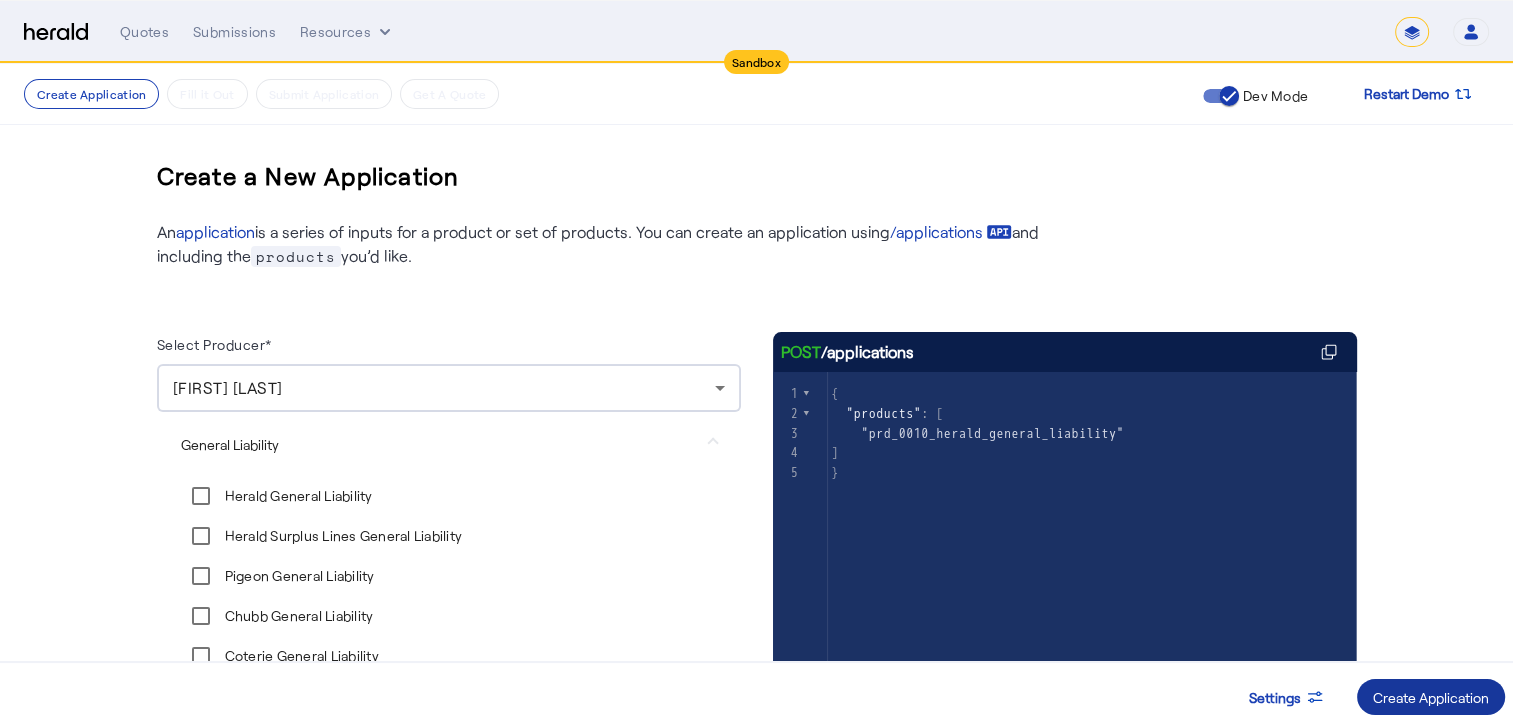 click on "Create Application" at bounding box center [1431, 697] 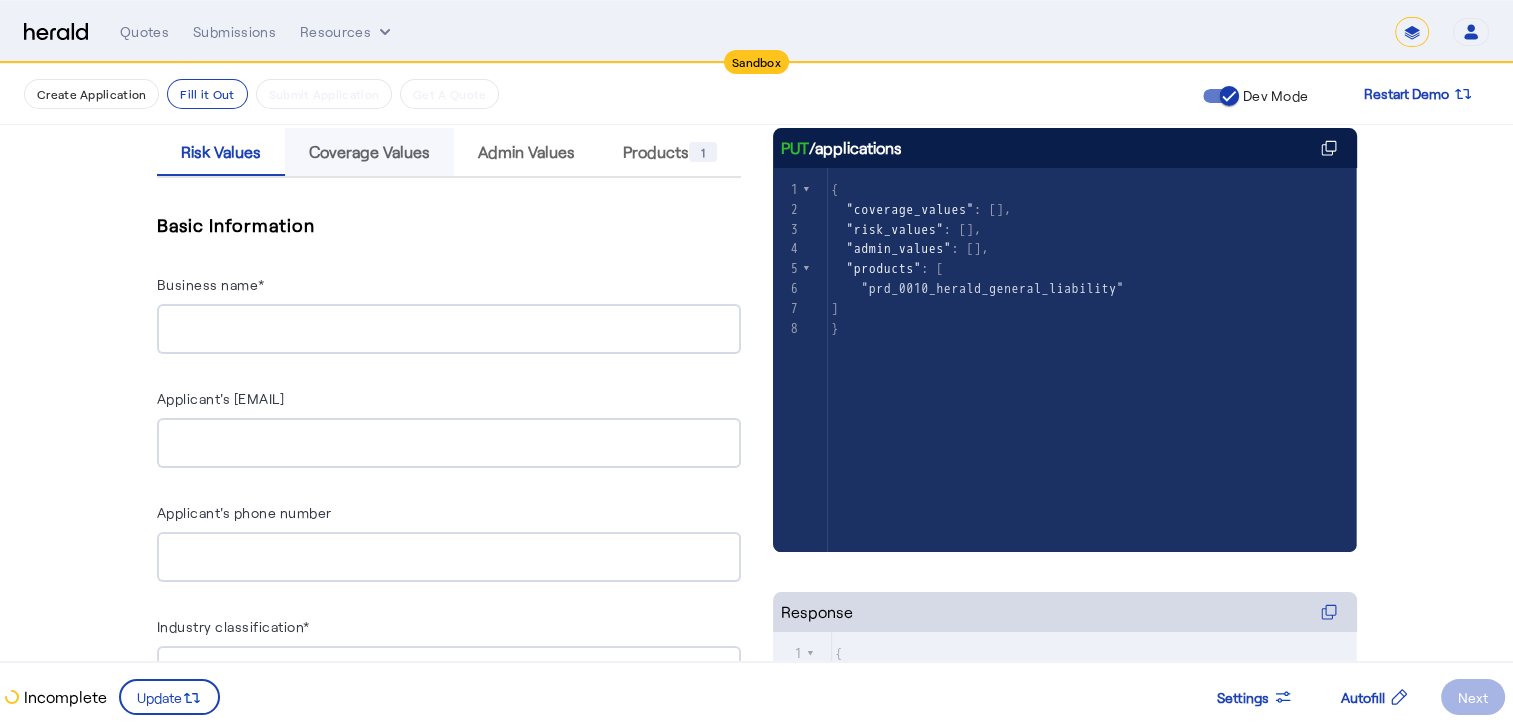 scroll, scrollTop: 304, scrollLeft: 0, axis: vertical 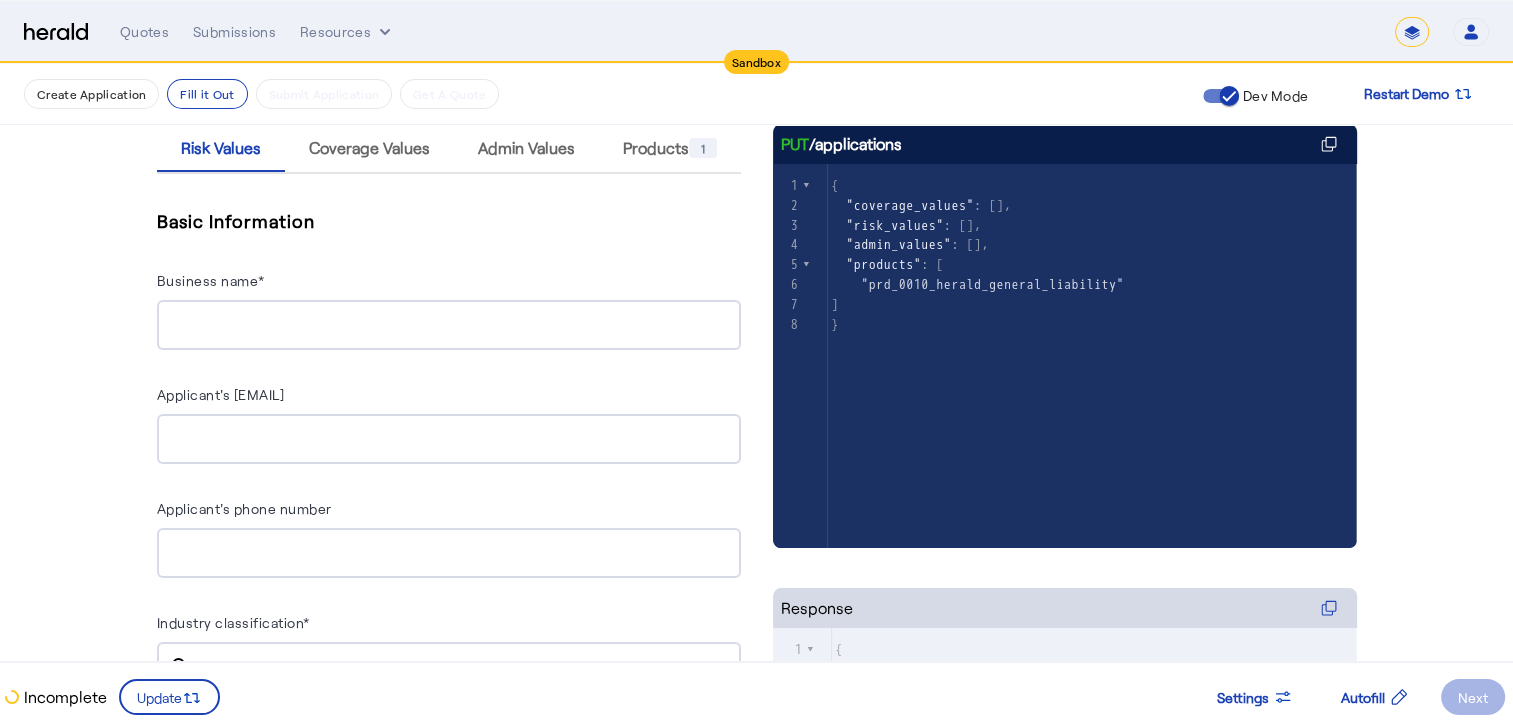 click at bounding box center [449, 325] 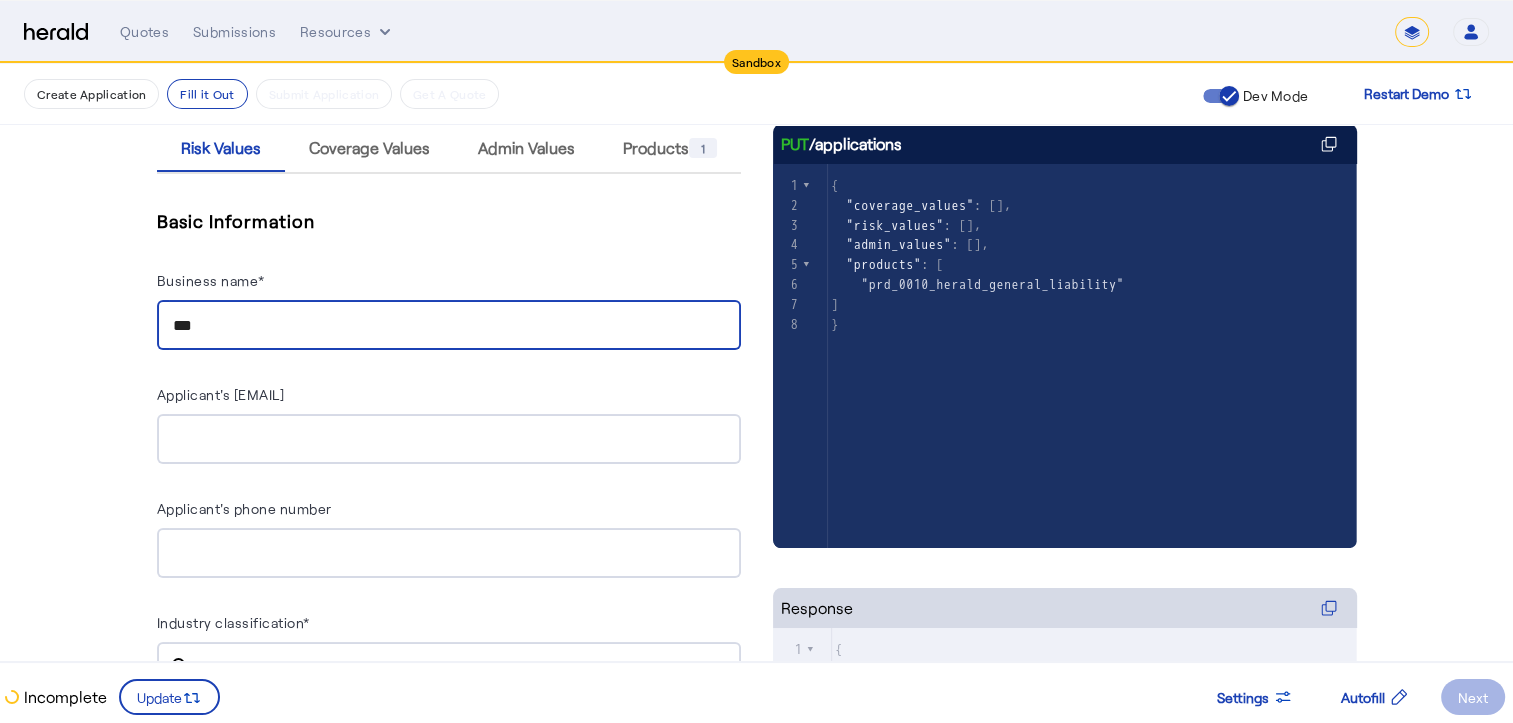 type on "**********" 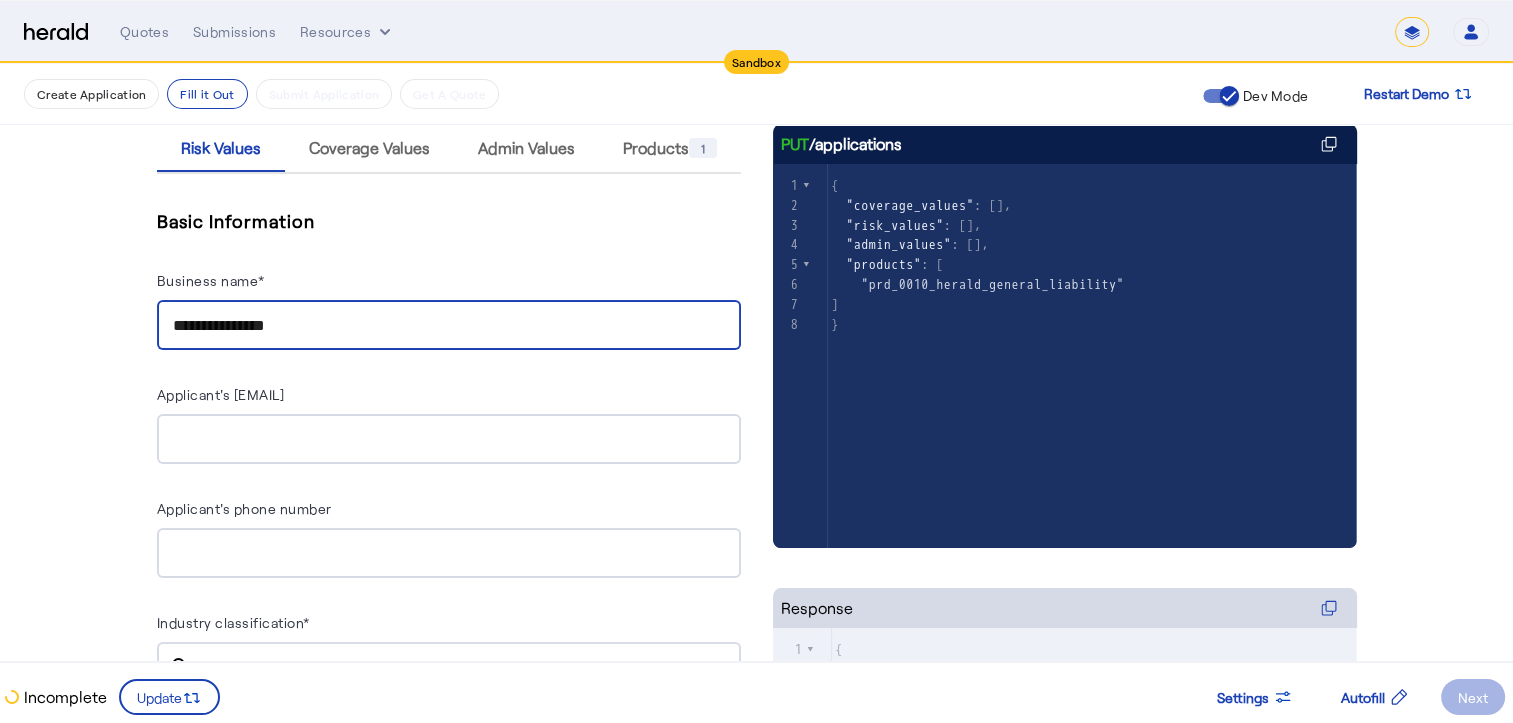 type on "**********" 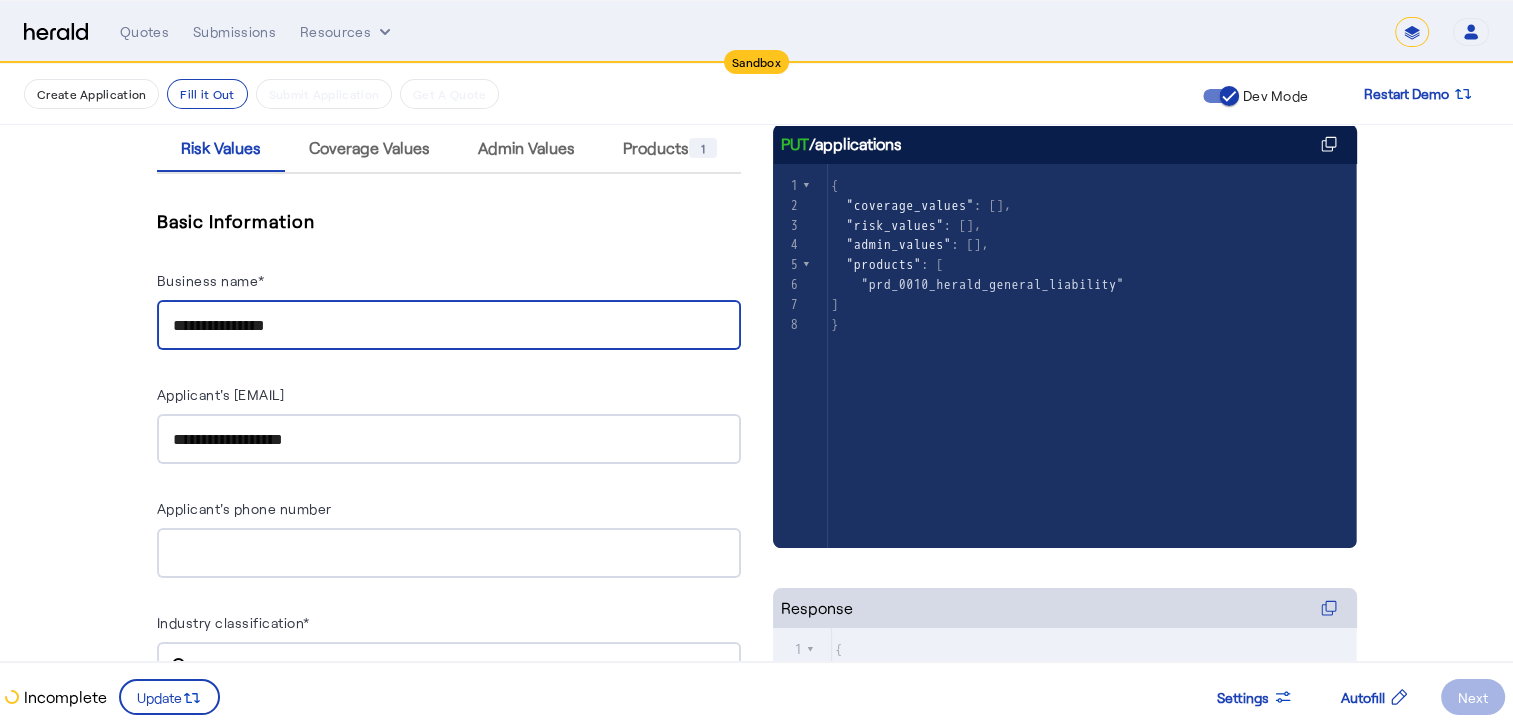 type on "**********" 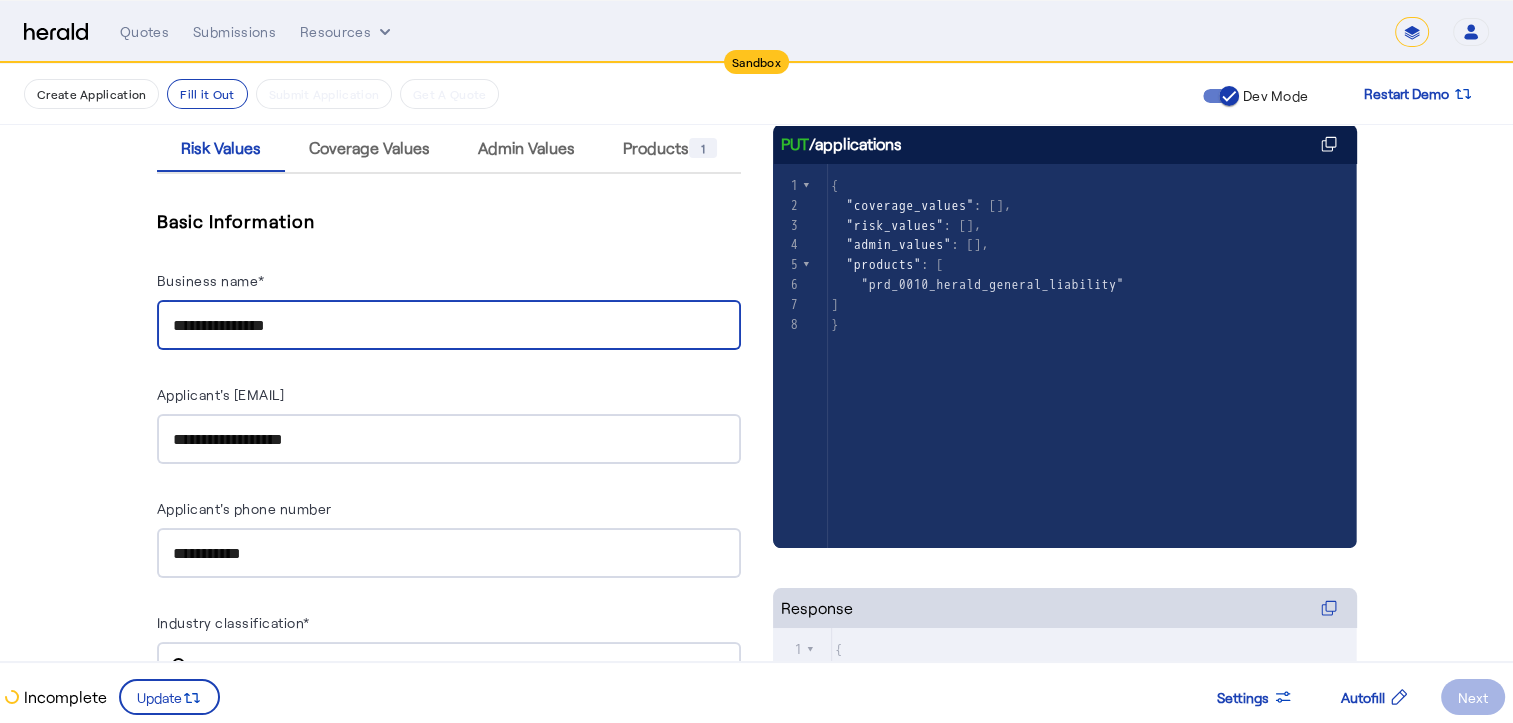 type on "[MASKED_DATA]" 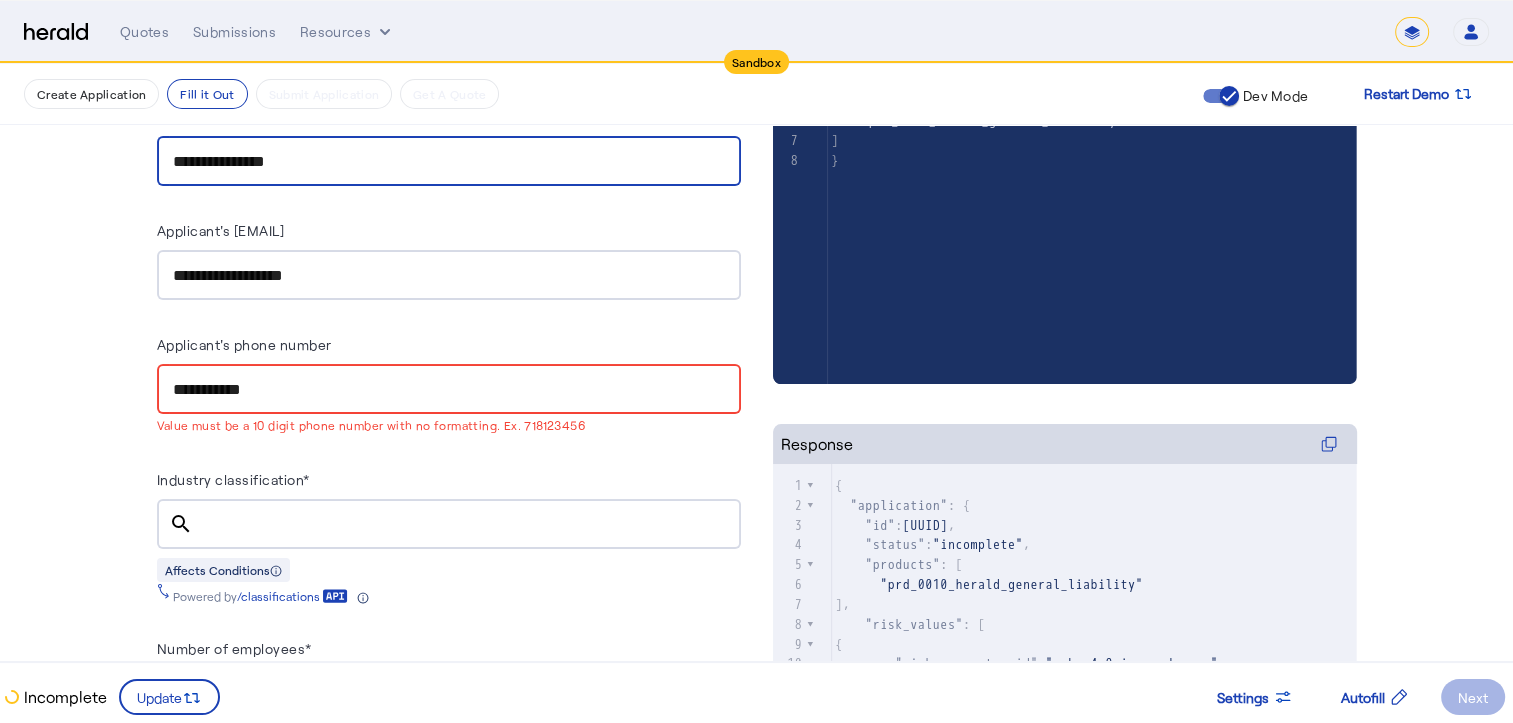 scroll, scrollTop: 466, scrollLeft: 0, axis: vertical 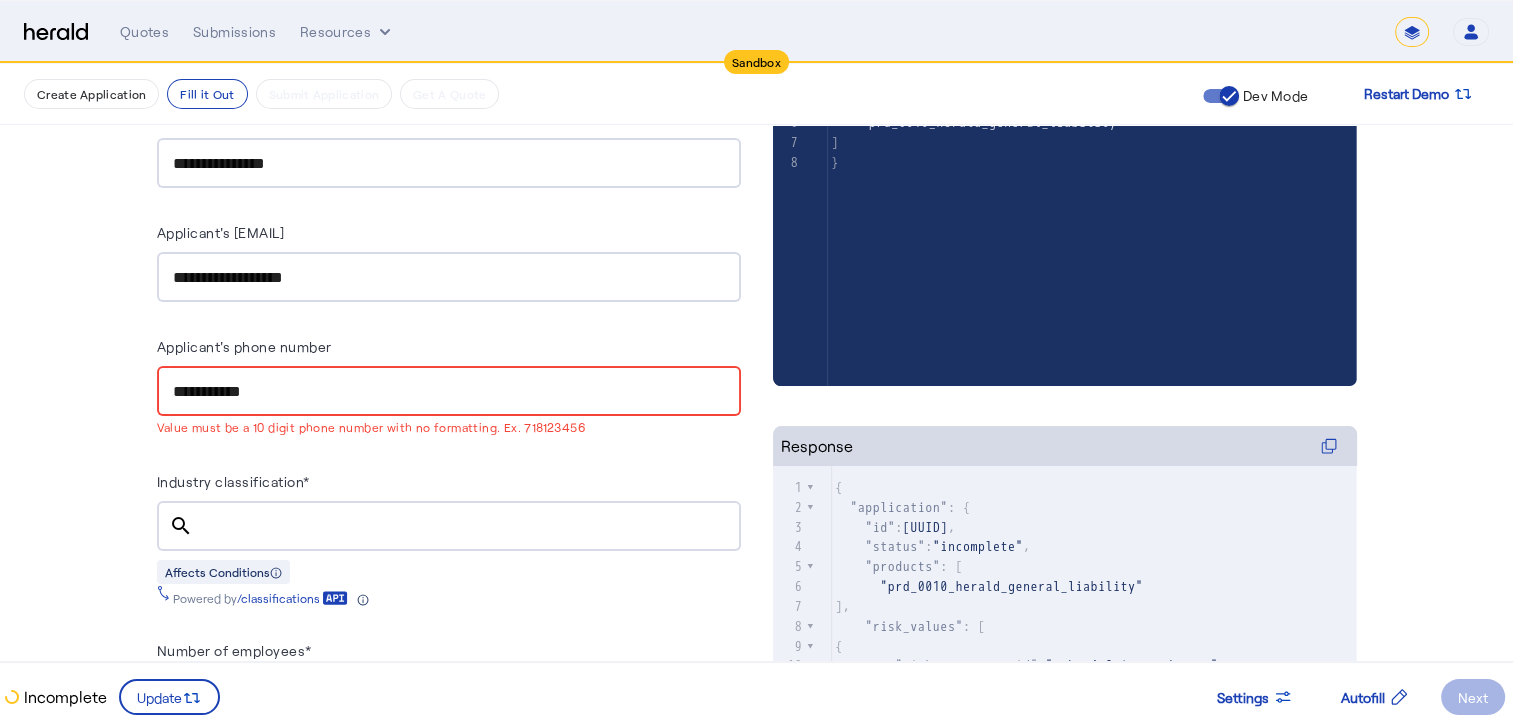 click on "**********" at bounding box center [449, 392] 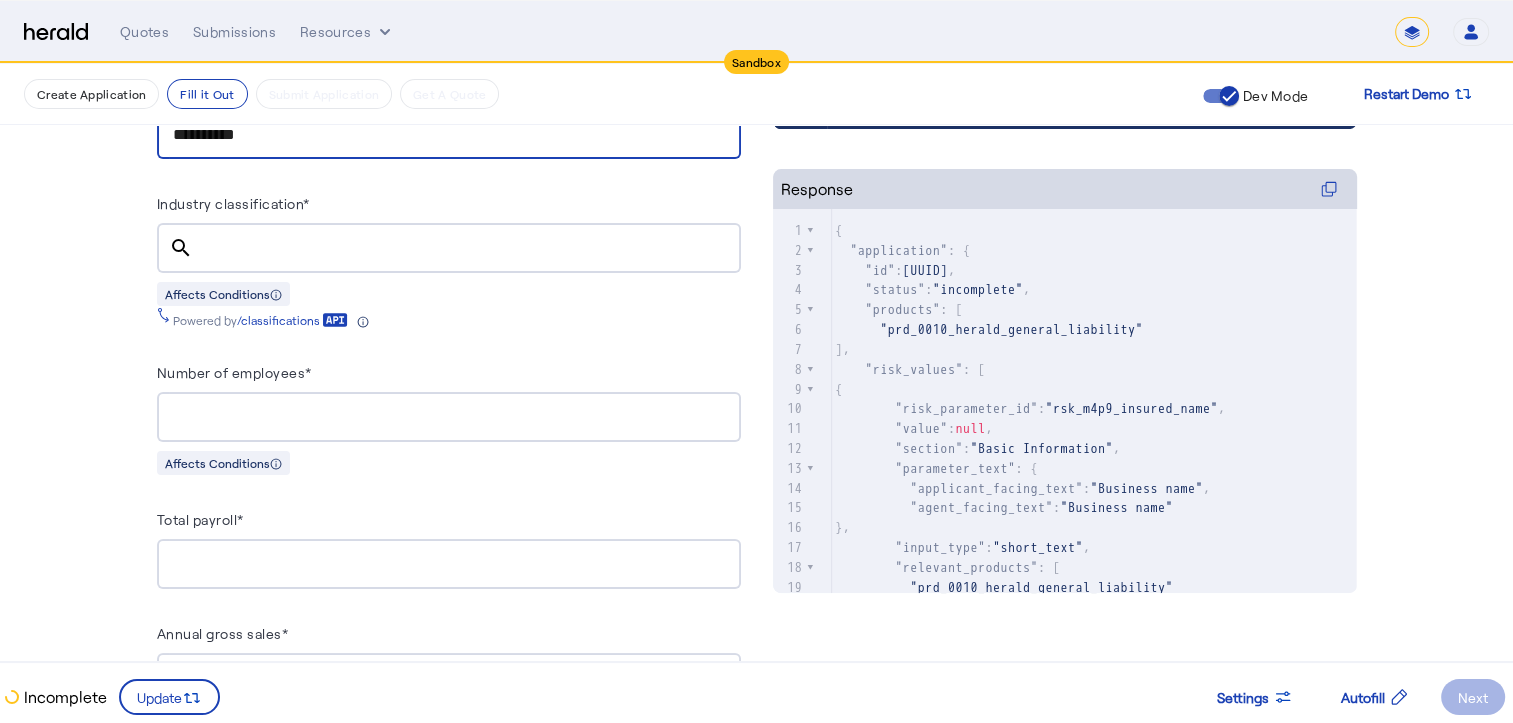 scroll, scrollTop: 726, scrollLeft: 0, axis: vertical 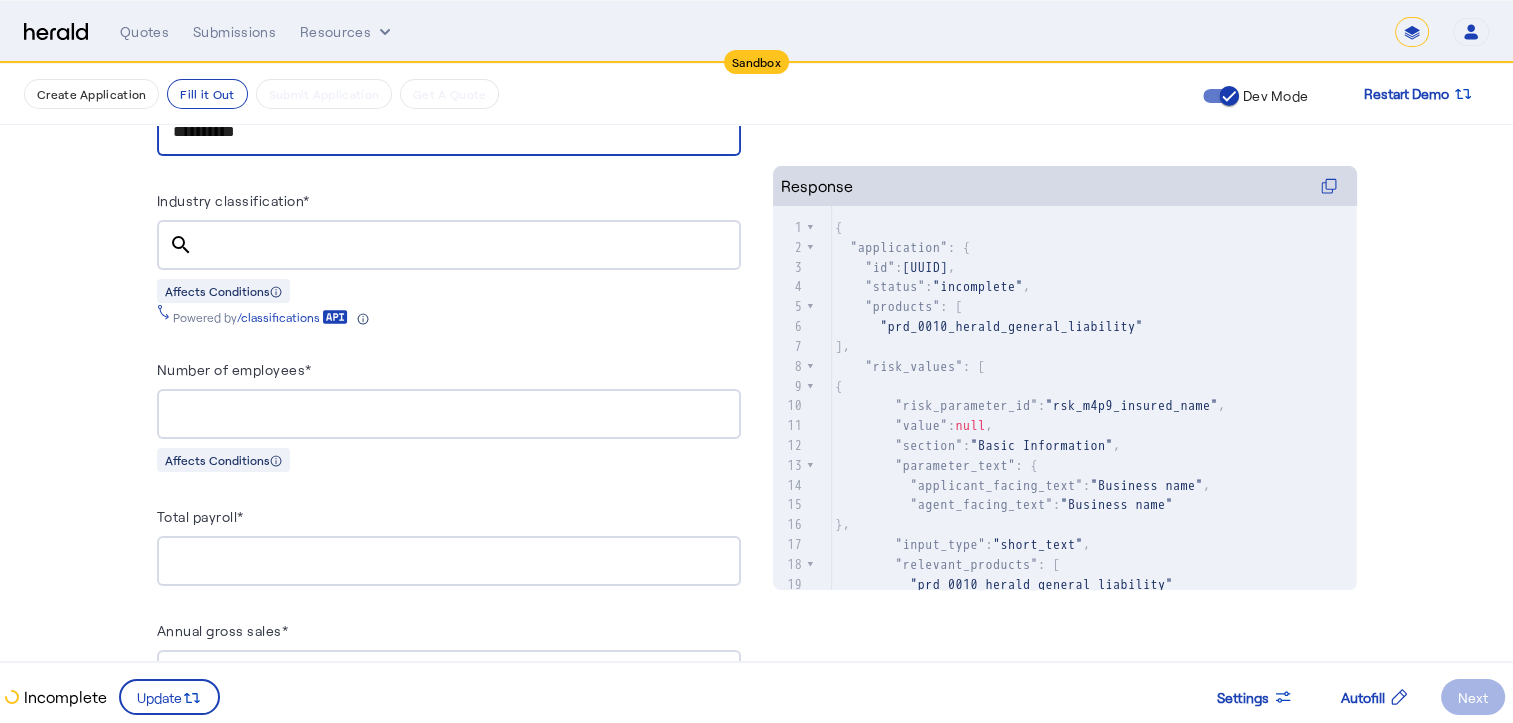 type on "[MASKED_DATA]" 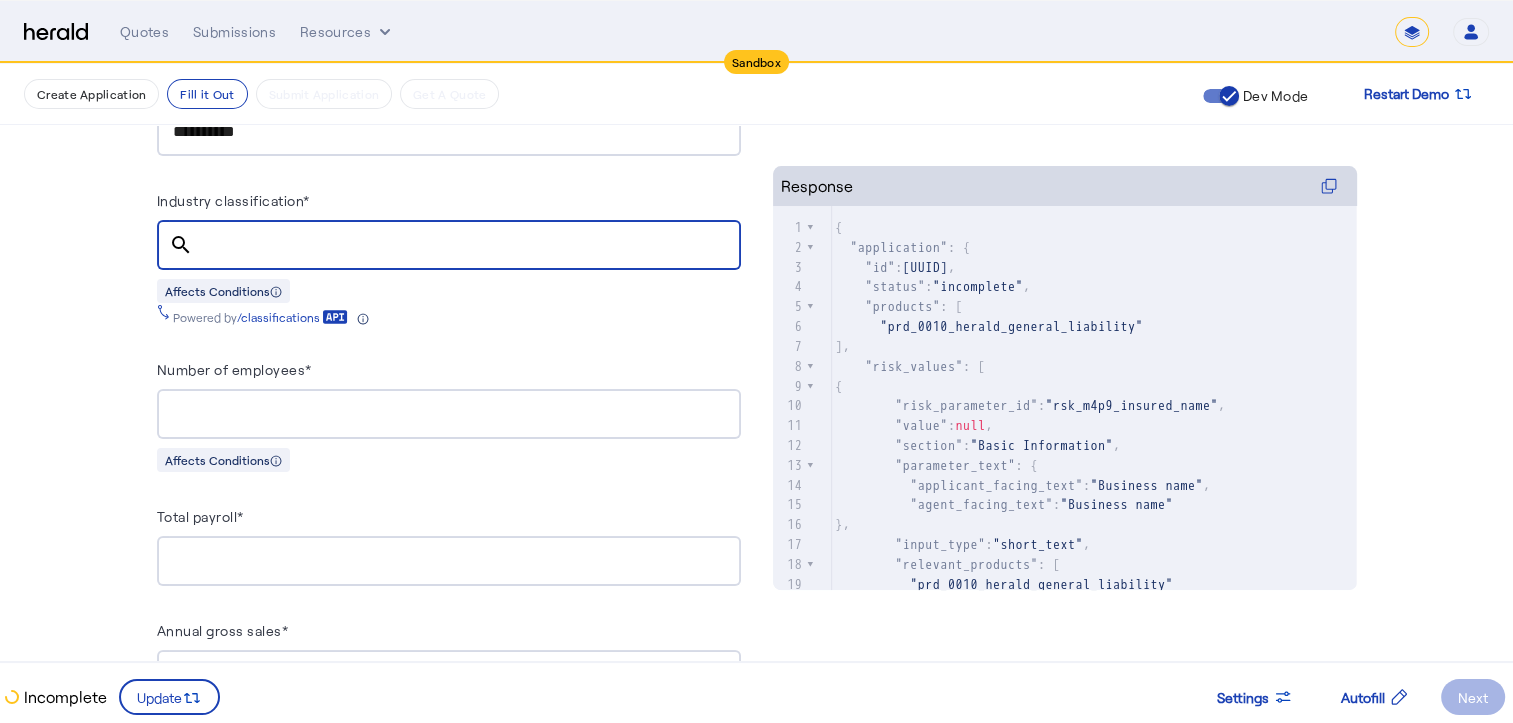 click on "Industry classification*" at bounding box center (467, 246) 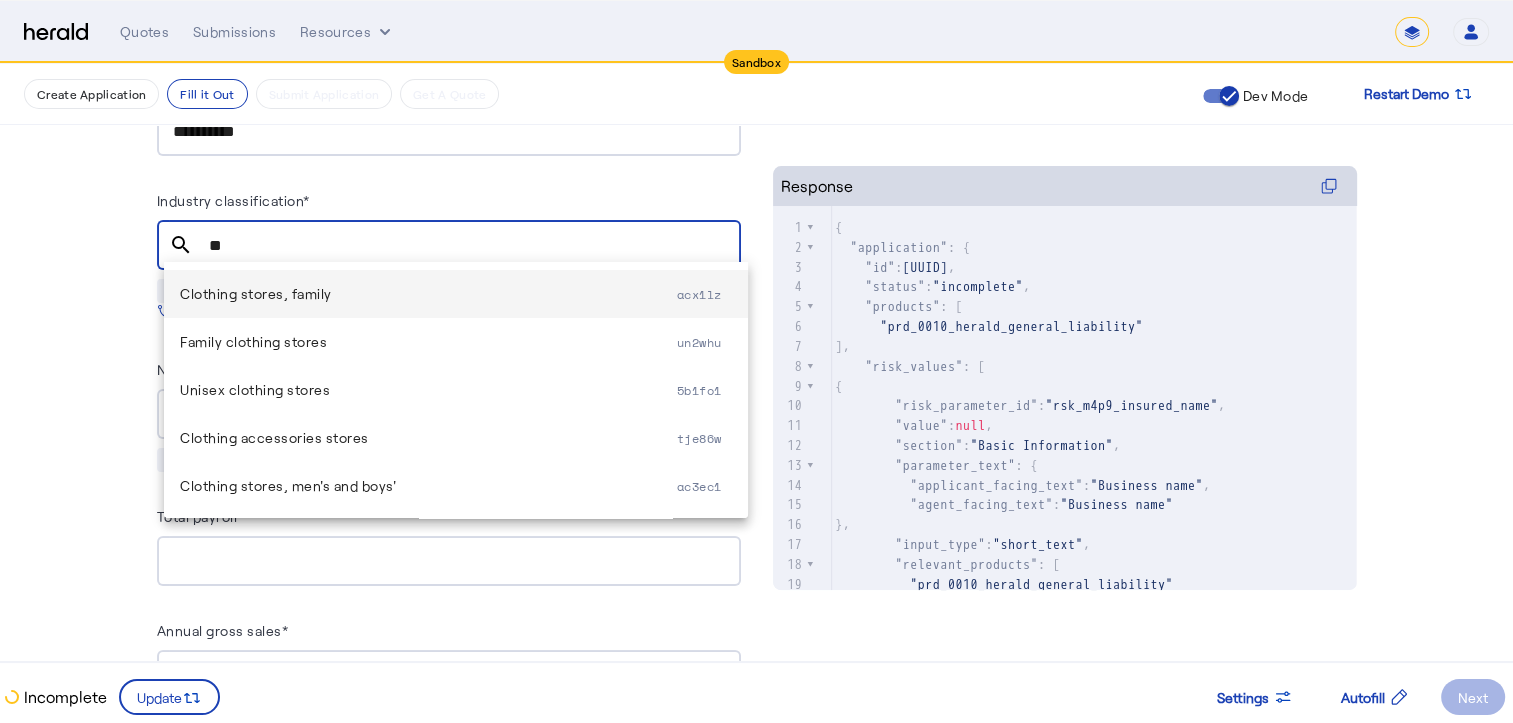 type on "**" 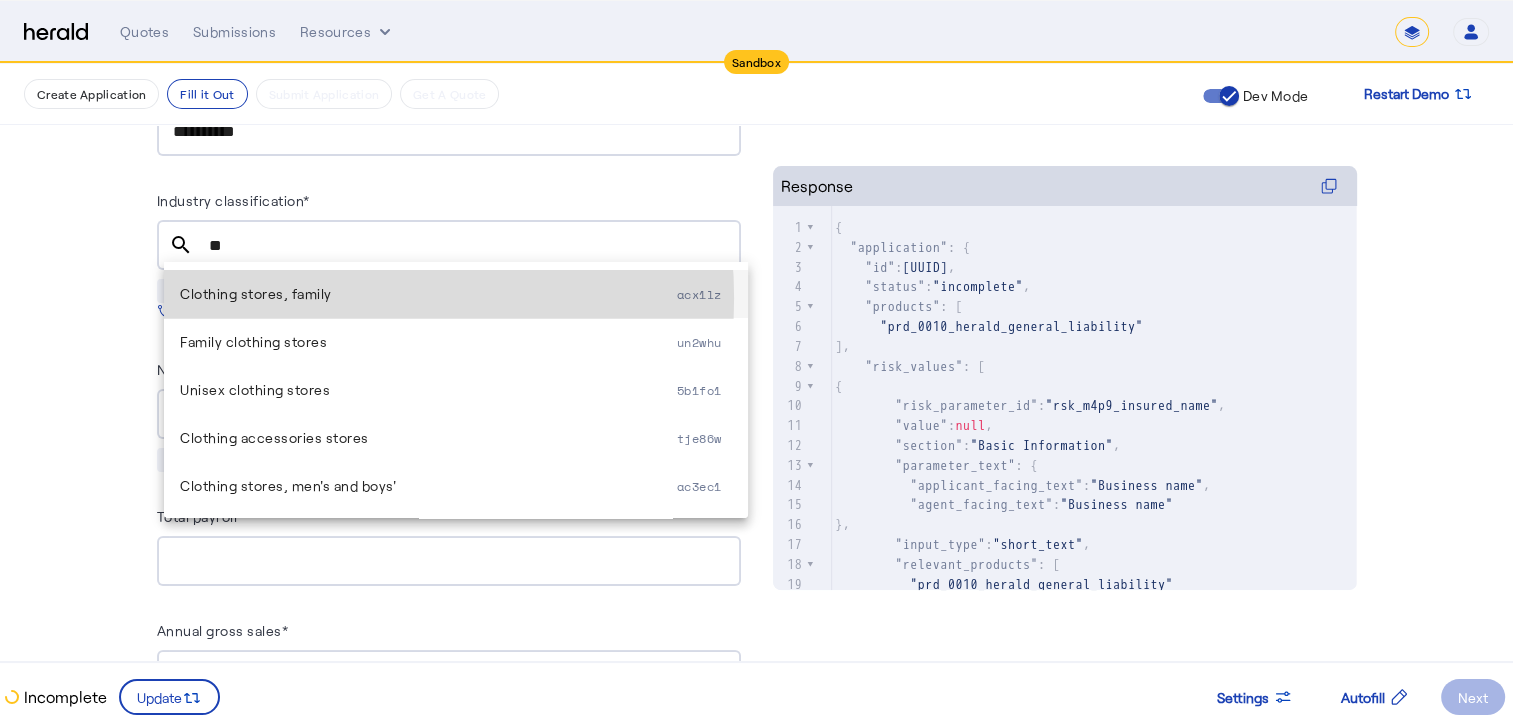 click on "Clothing stores, family" at bounding box center (428, 294) 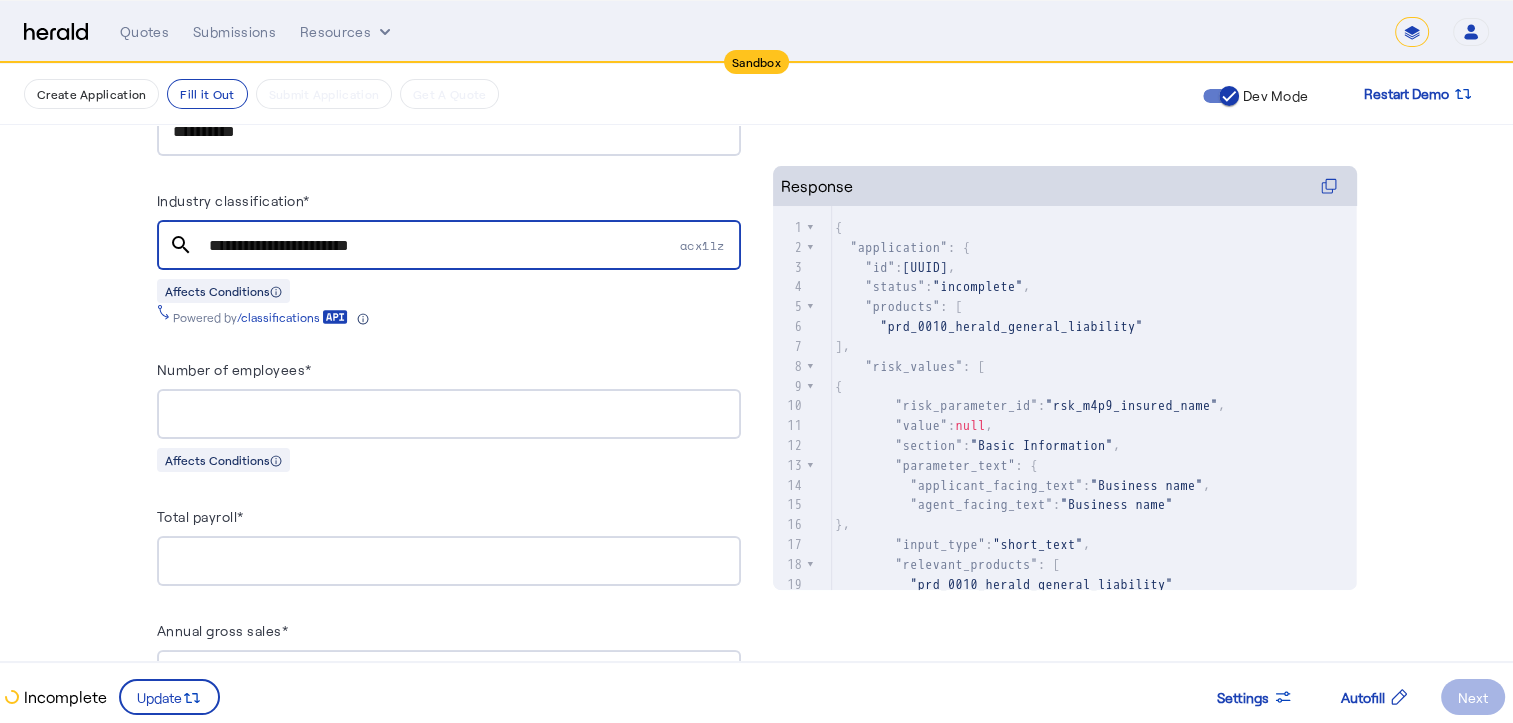 click at bounding box center [449, 414] 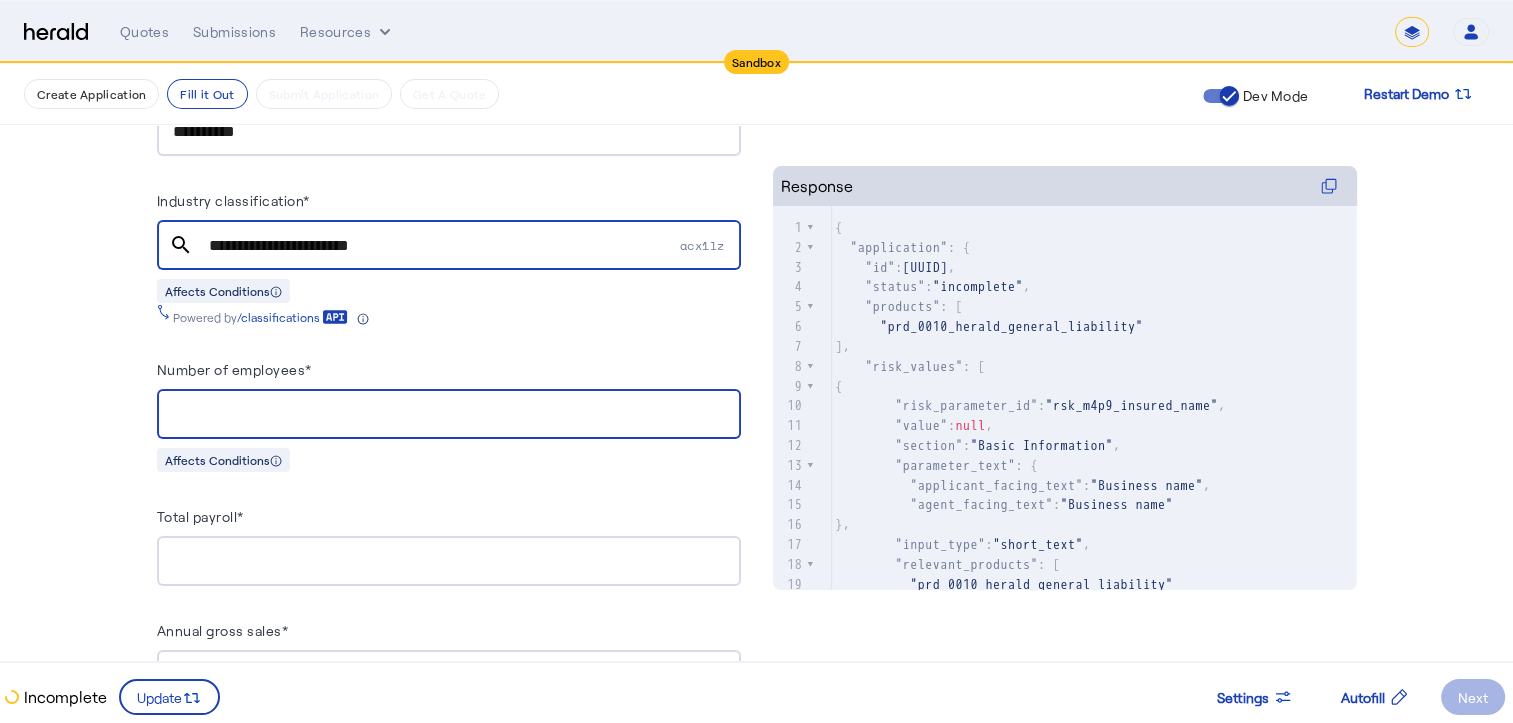 click on "Number of employees*" at bounding box center [449, 415] 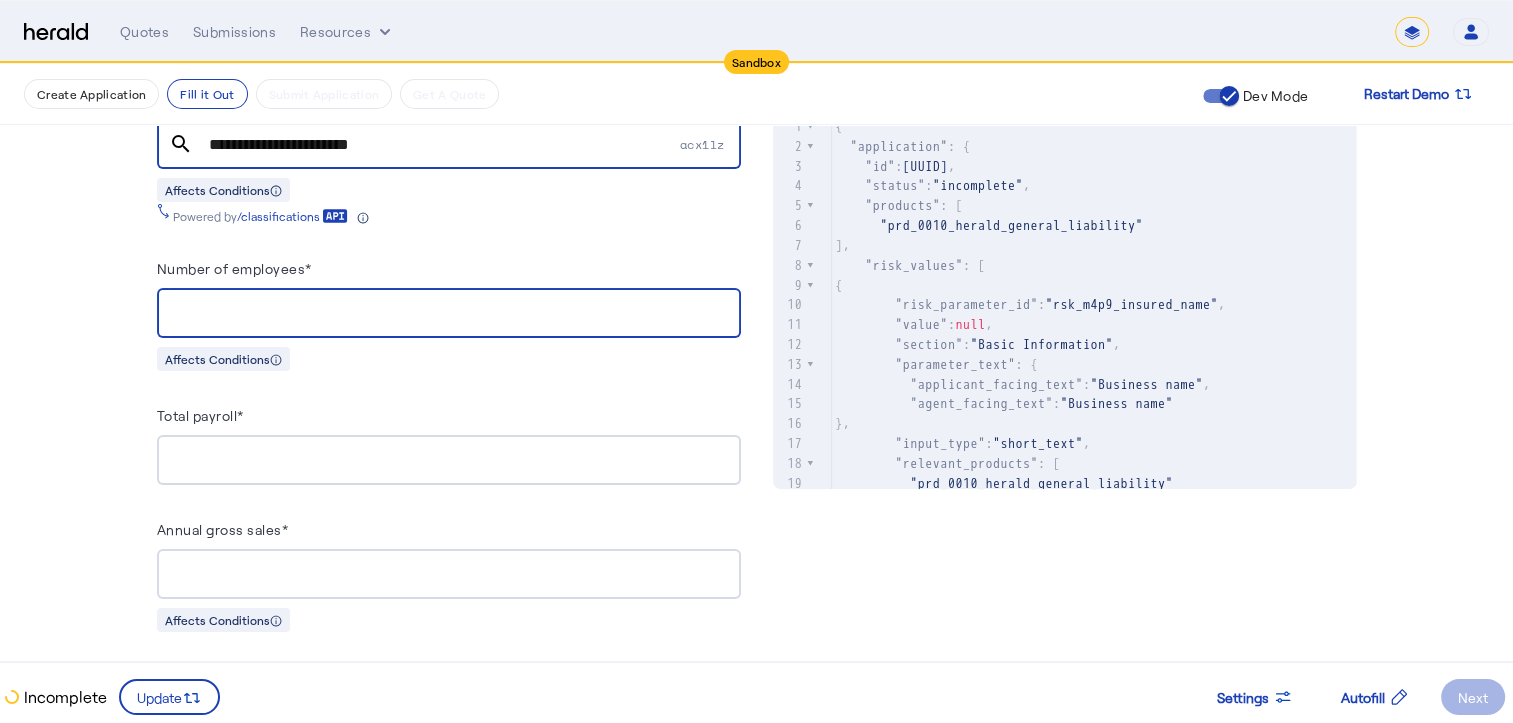 scroll, scrollTop: 830, scrollLeft: 0, axis: vertical 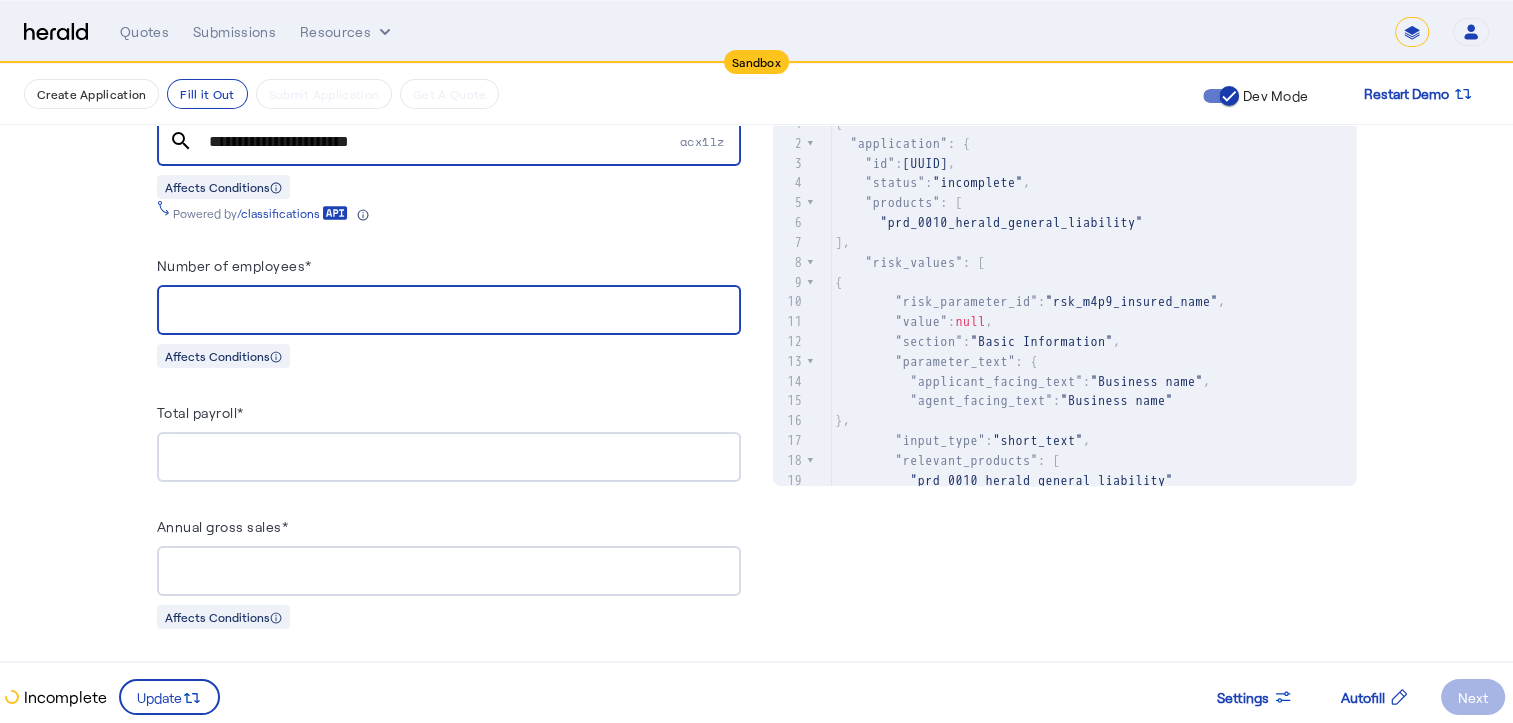 type on "*" 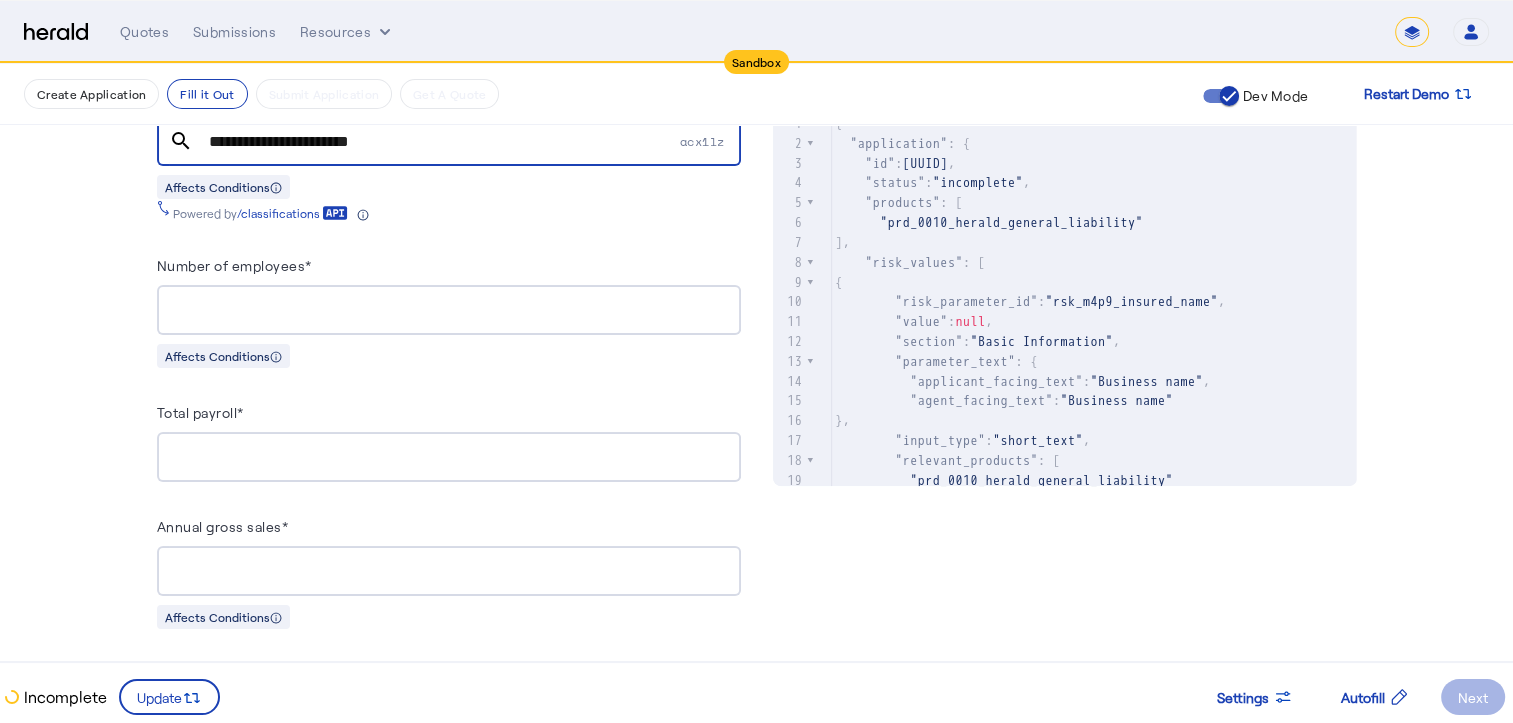 click at bounding box center (449, 457) 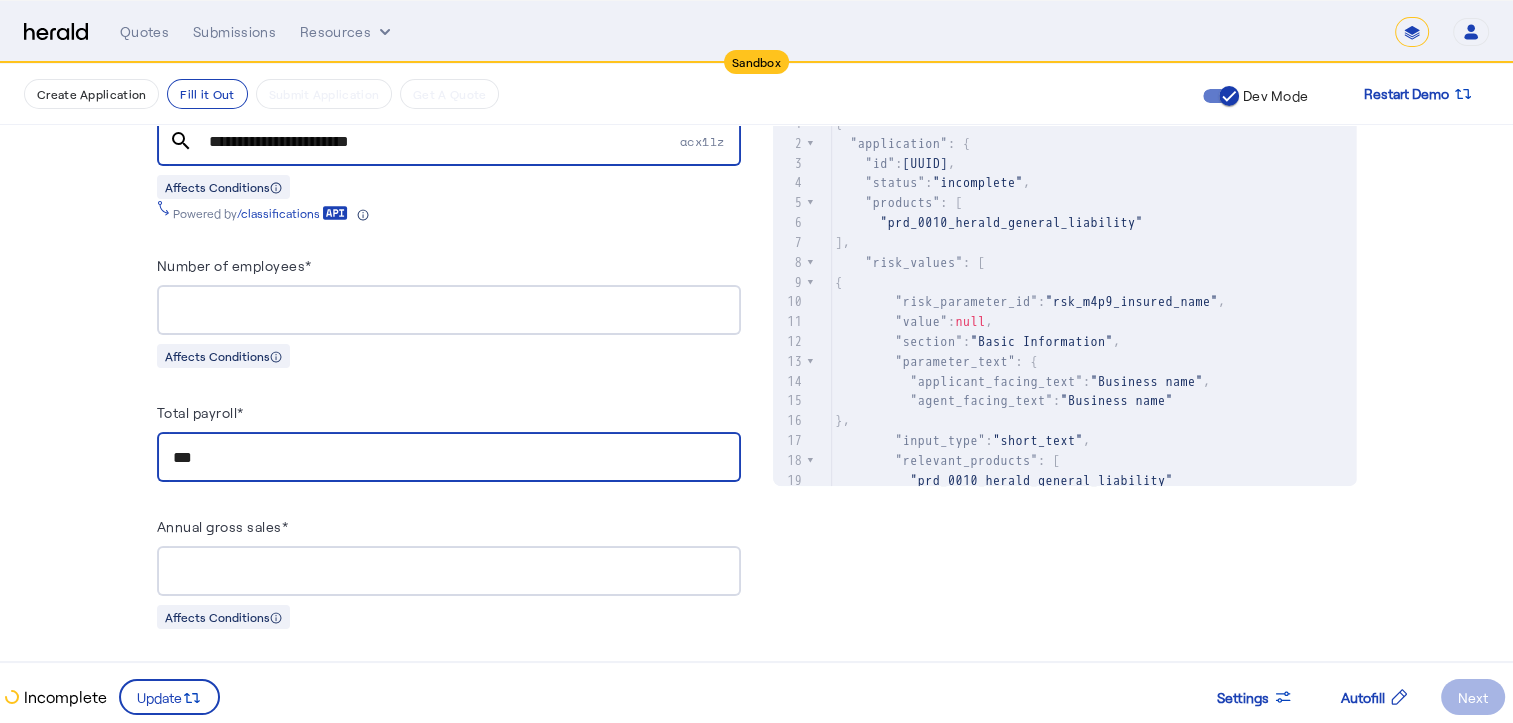 type on "***" 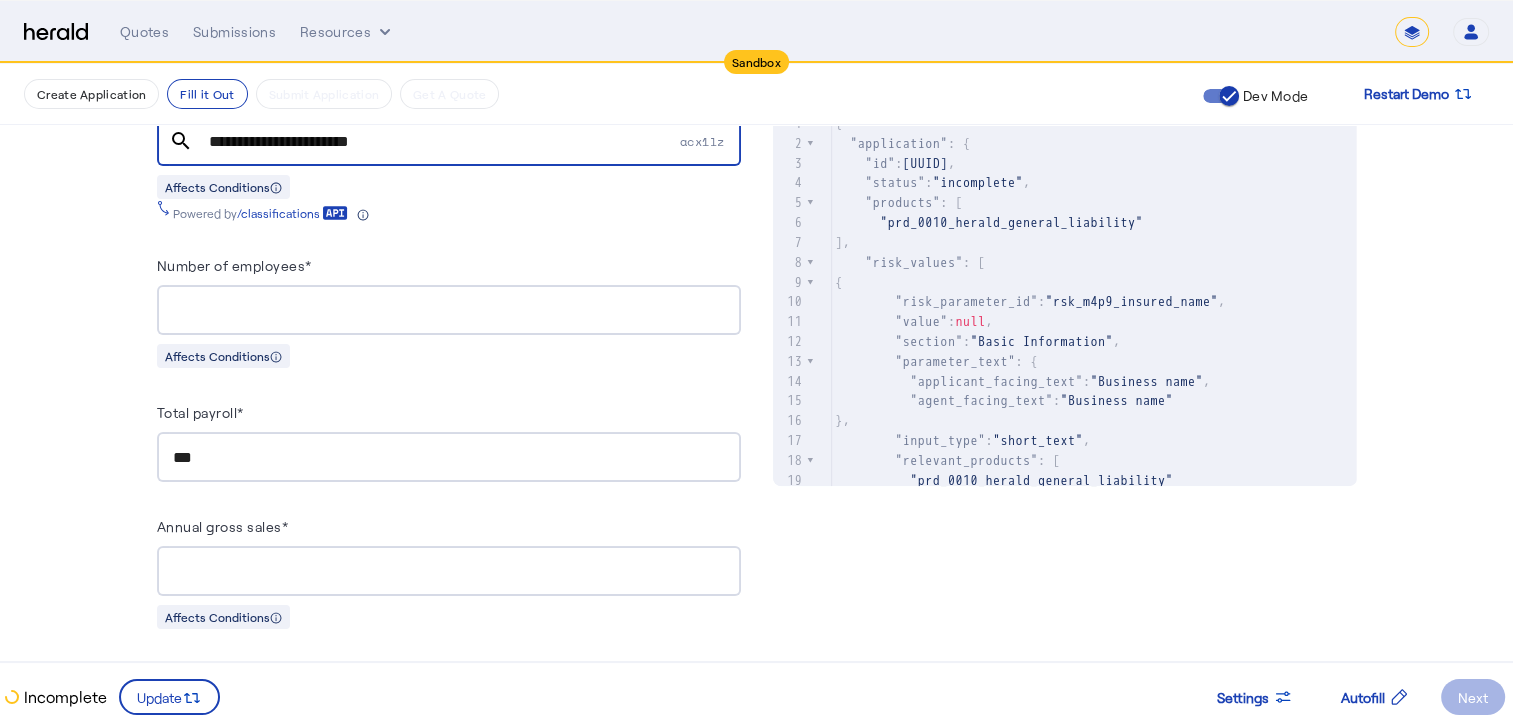 click at bounding box center [449, 571] 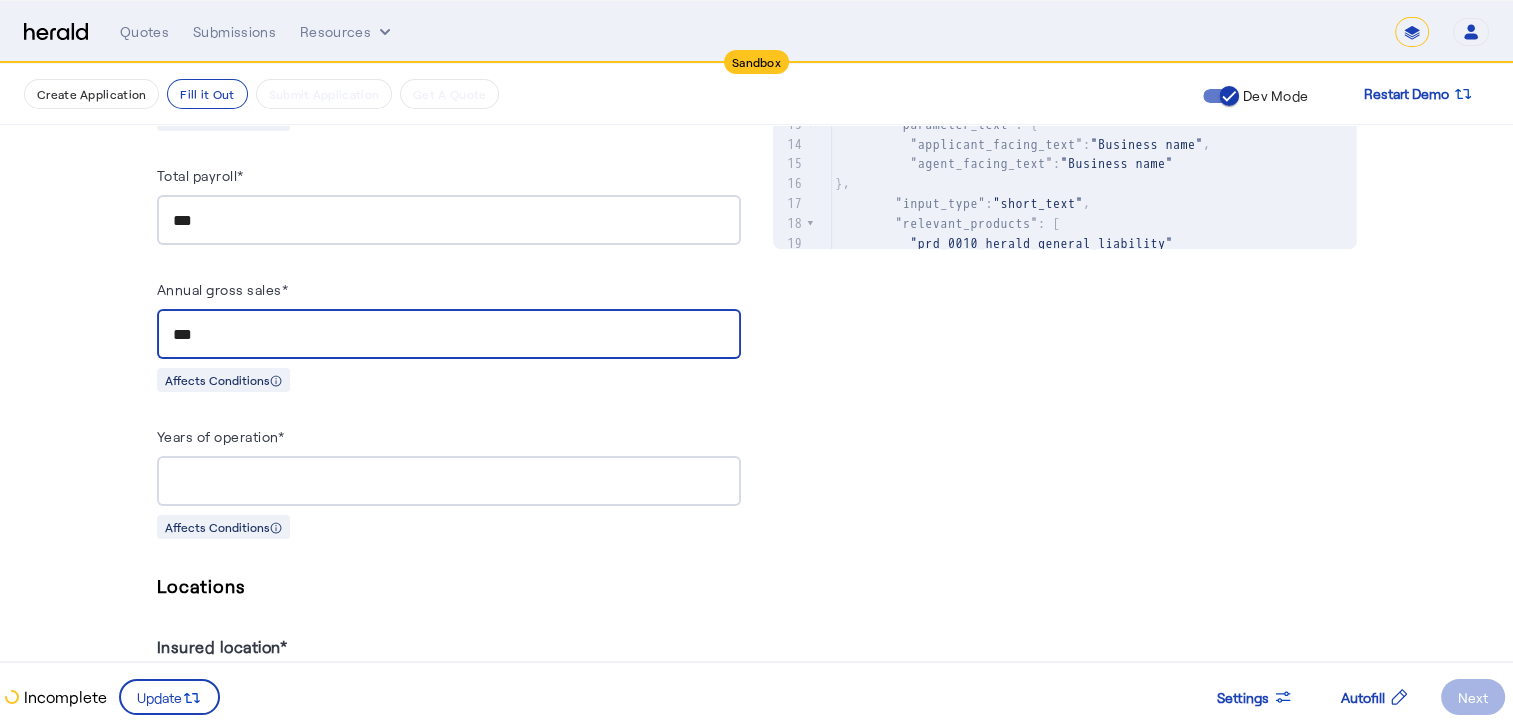 scroll, scrollTop: 1070, scrollLeft: 0, axis: vertical 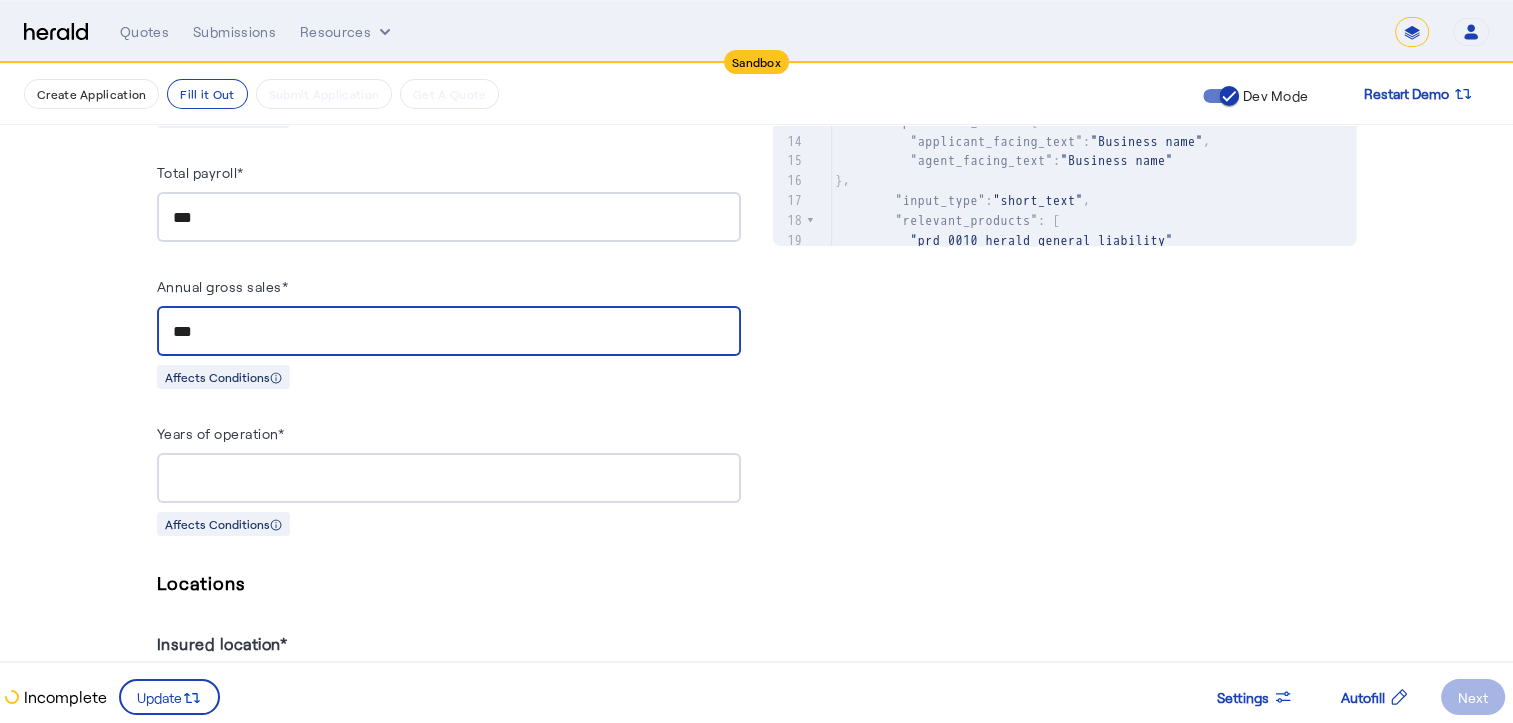 type on "***" 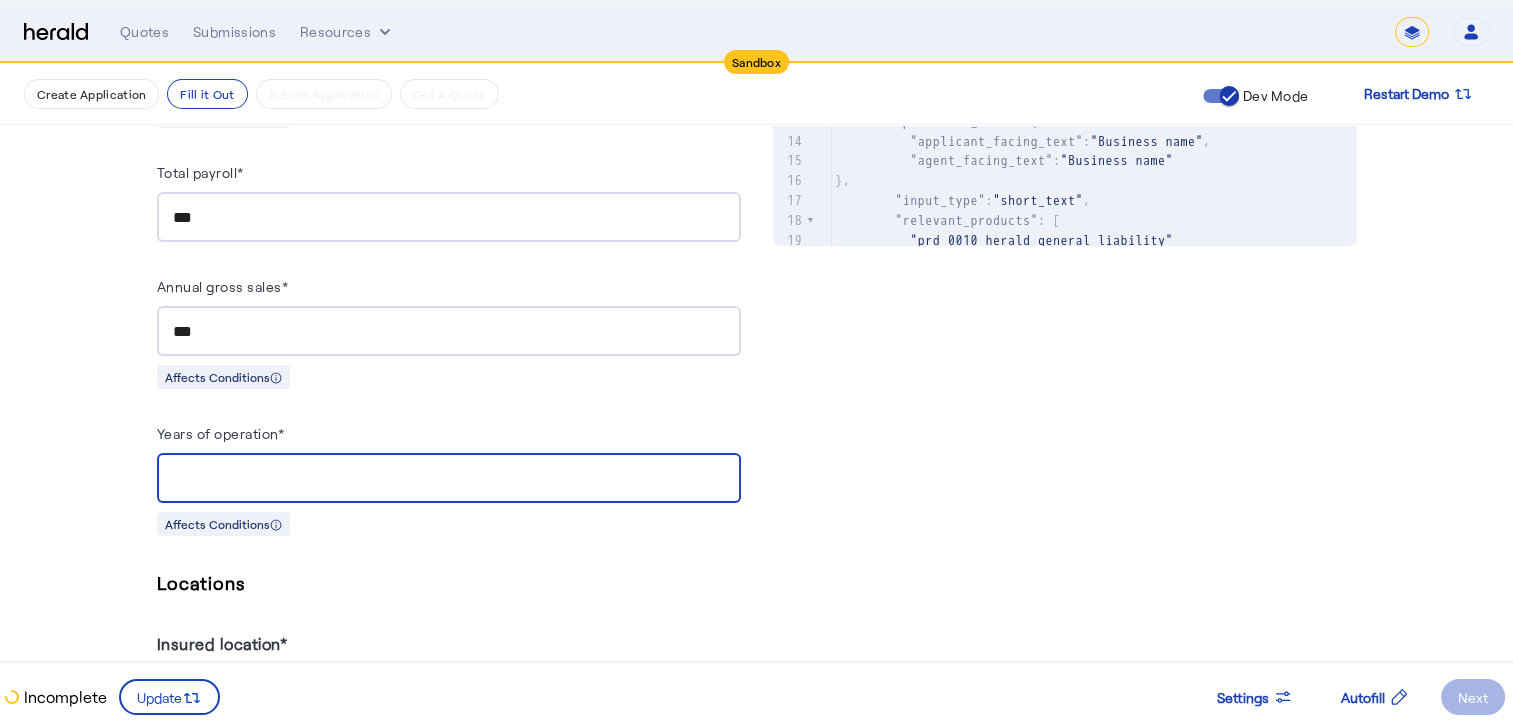 click on "Years of operation*" at bounding box center (449, 479) 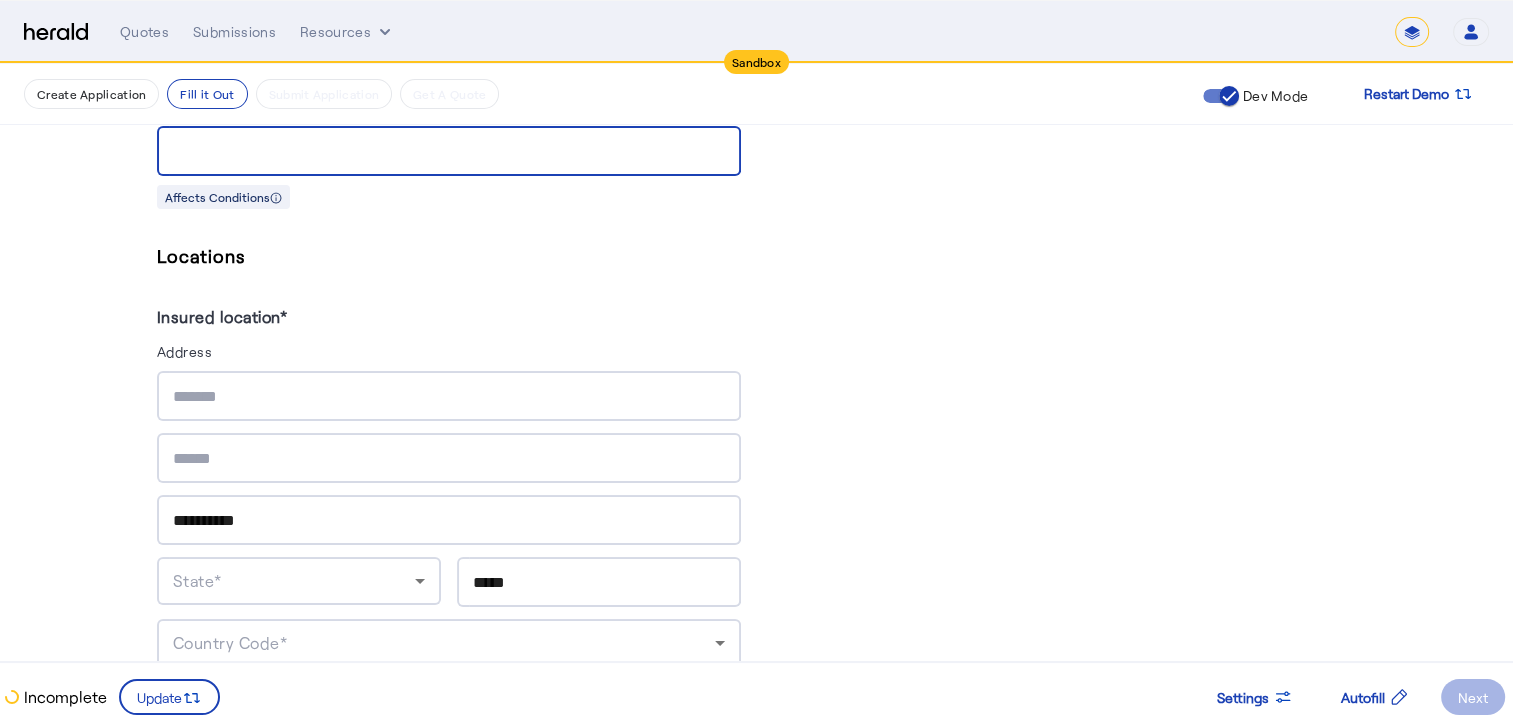 scroll, scrollTop: 1399, scrollLeft: 0, axis: vertical 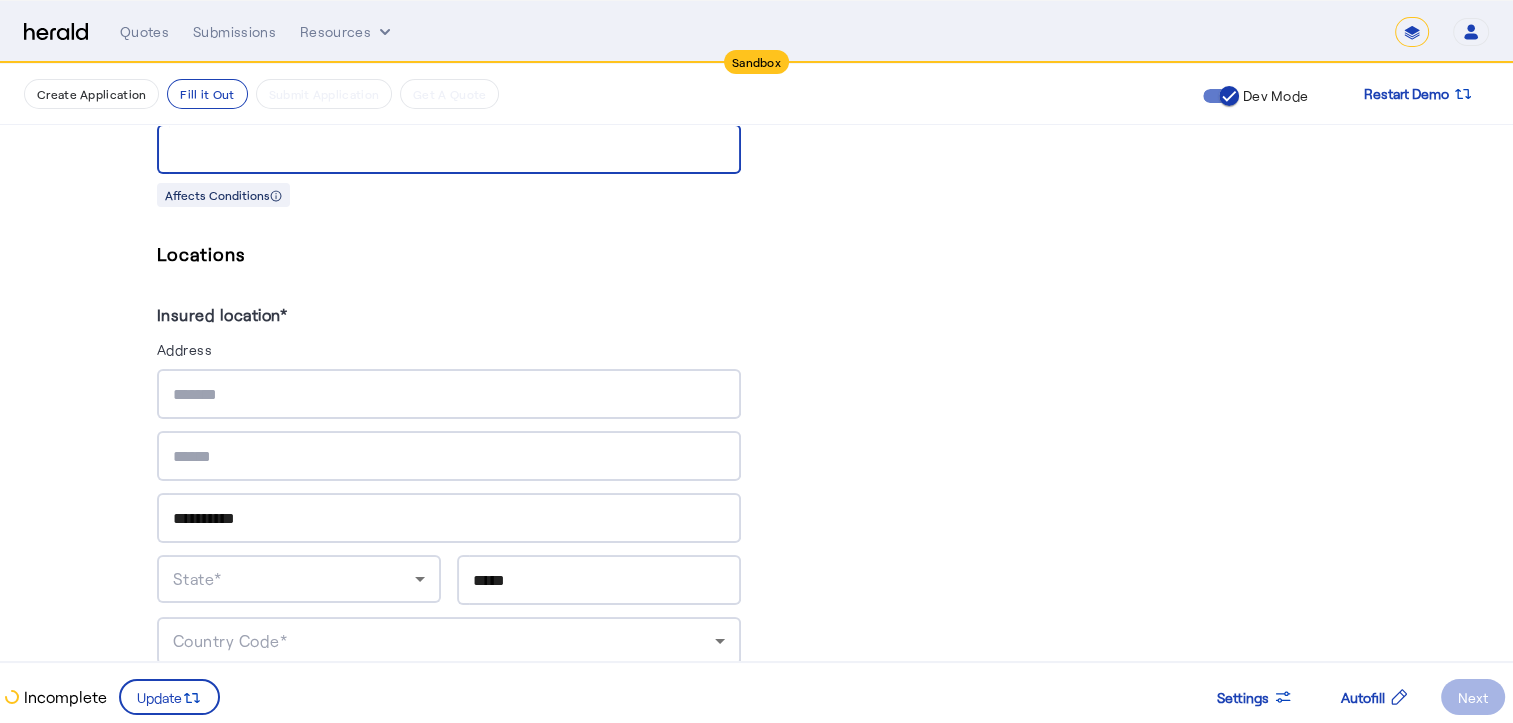 type on "*" 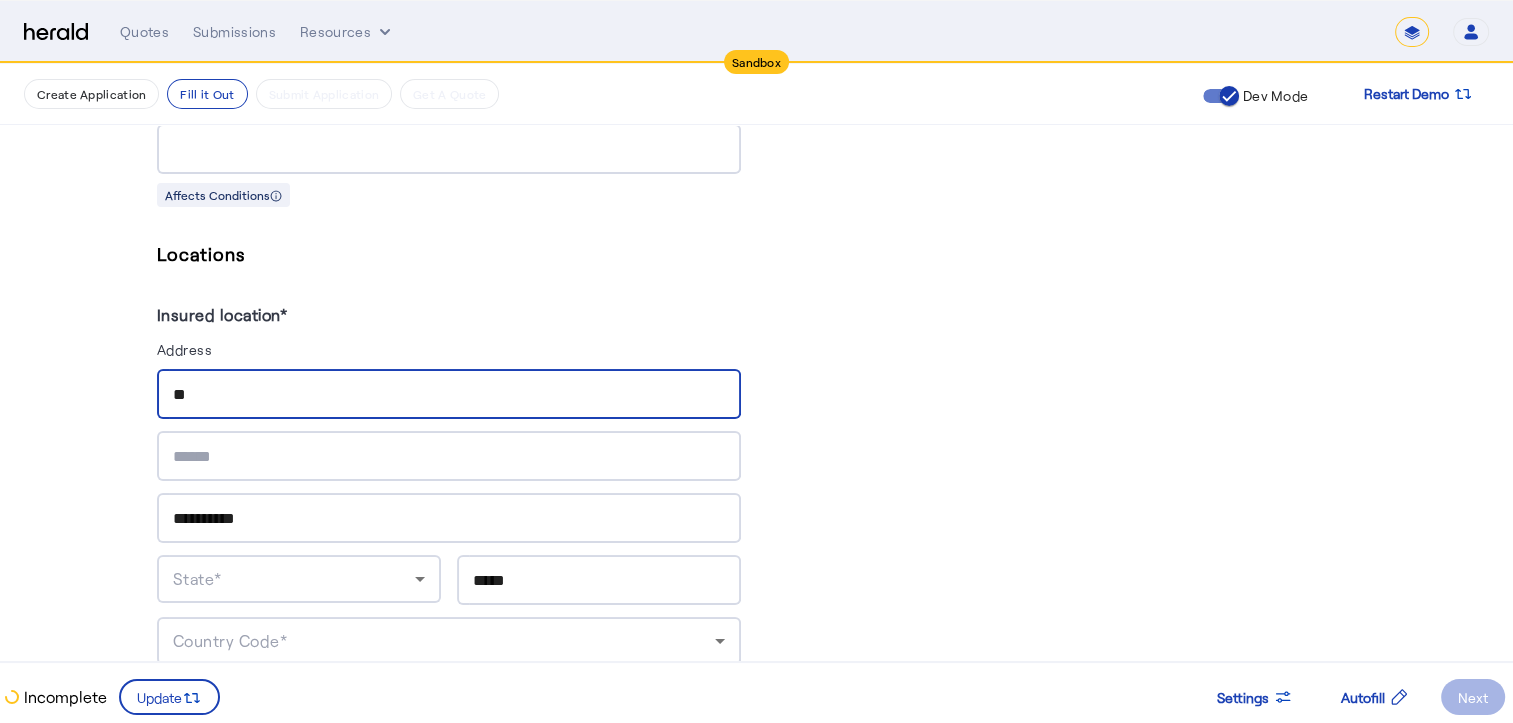 type on "**" 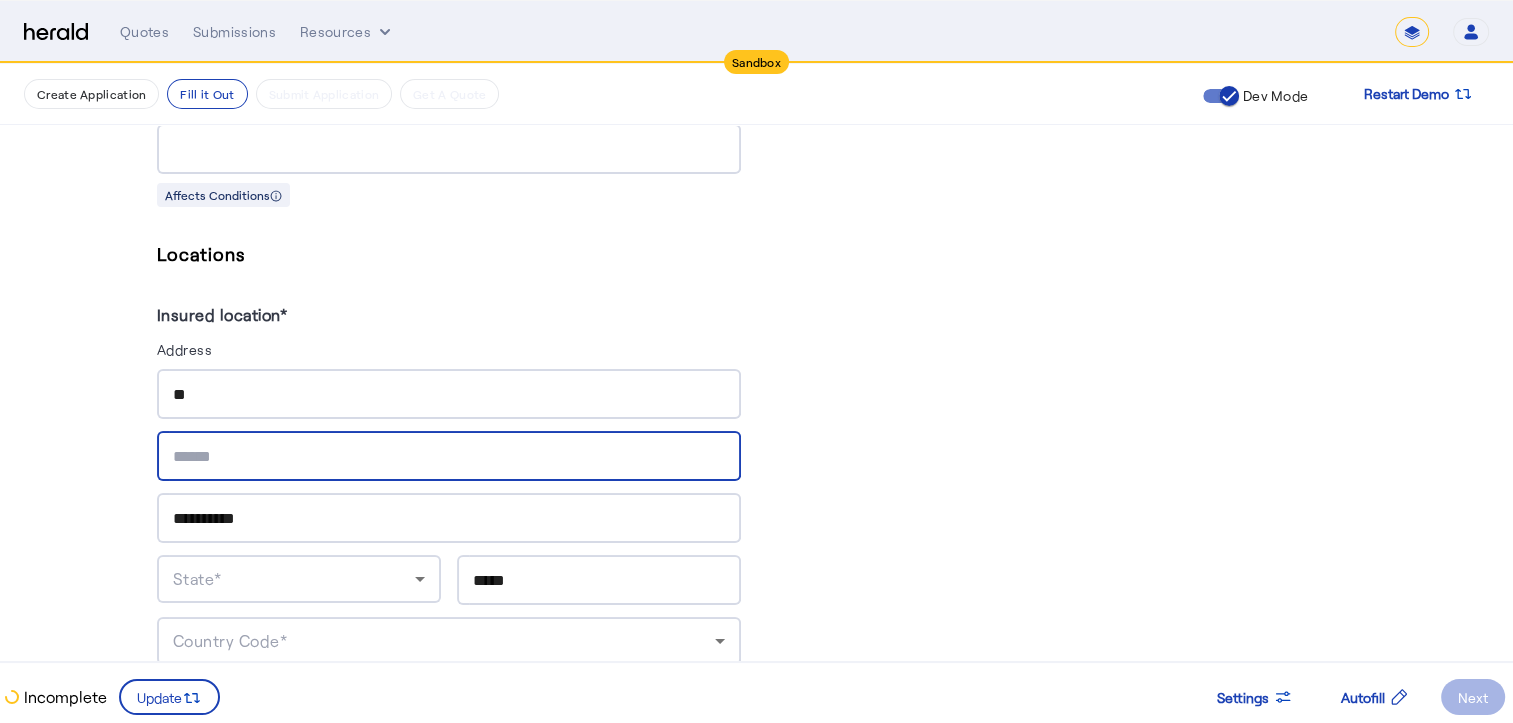 click at bounding box center (449, 457) 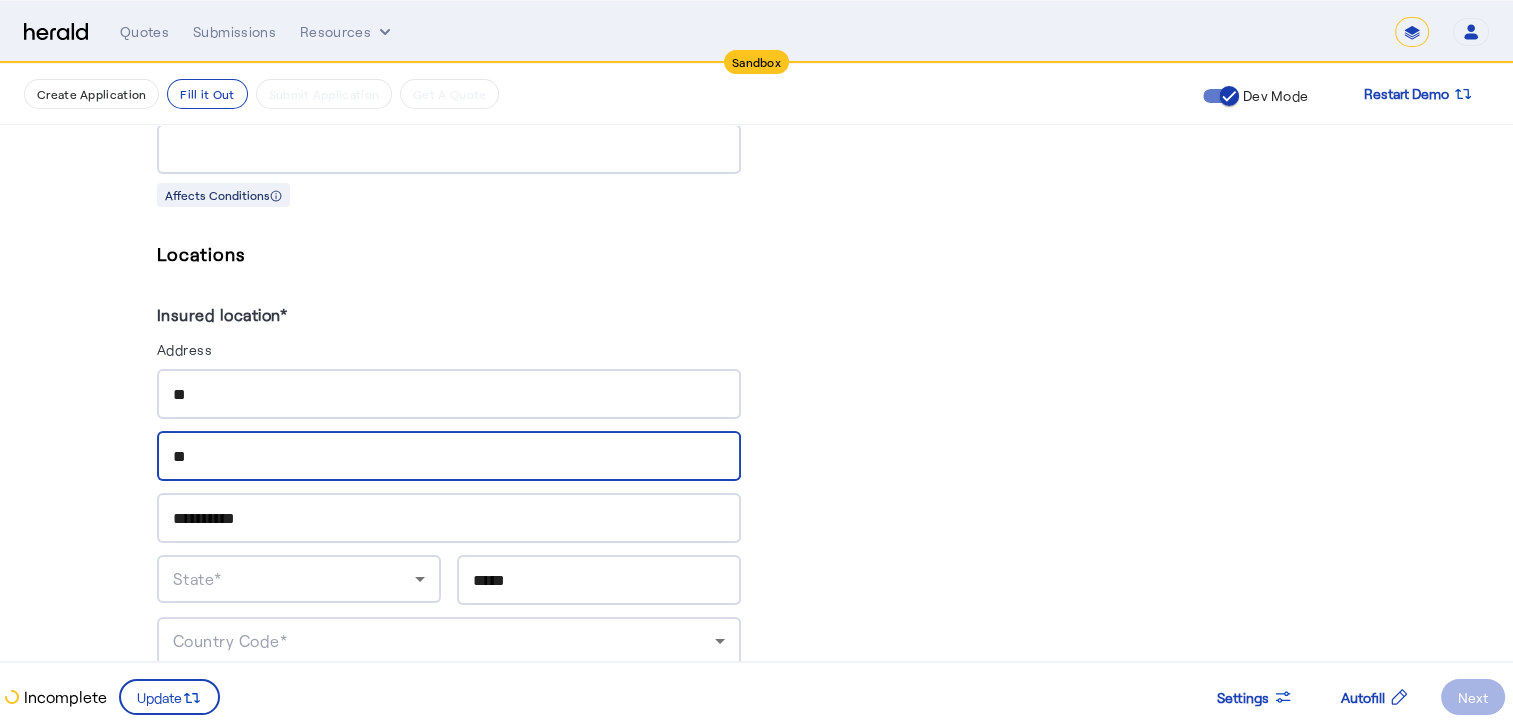 type on "**" 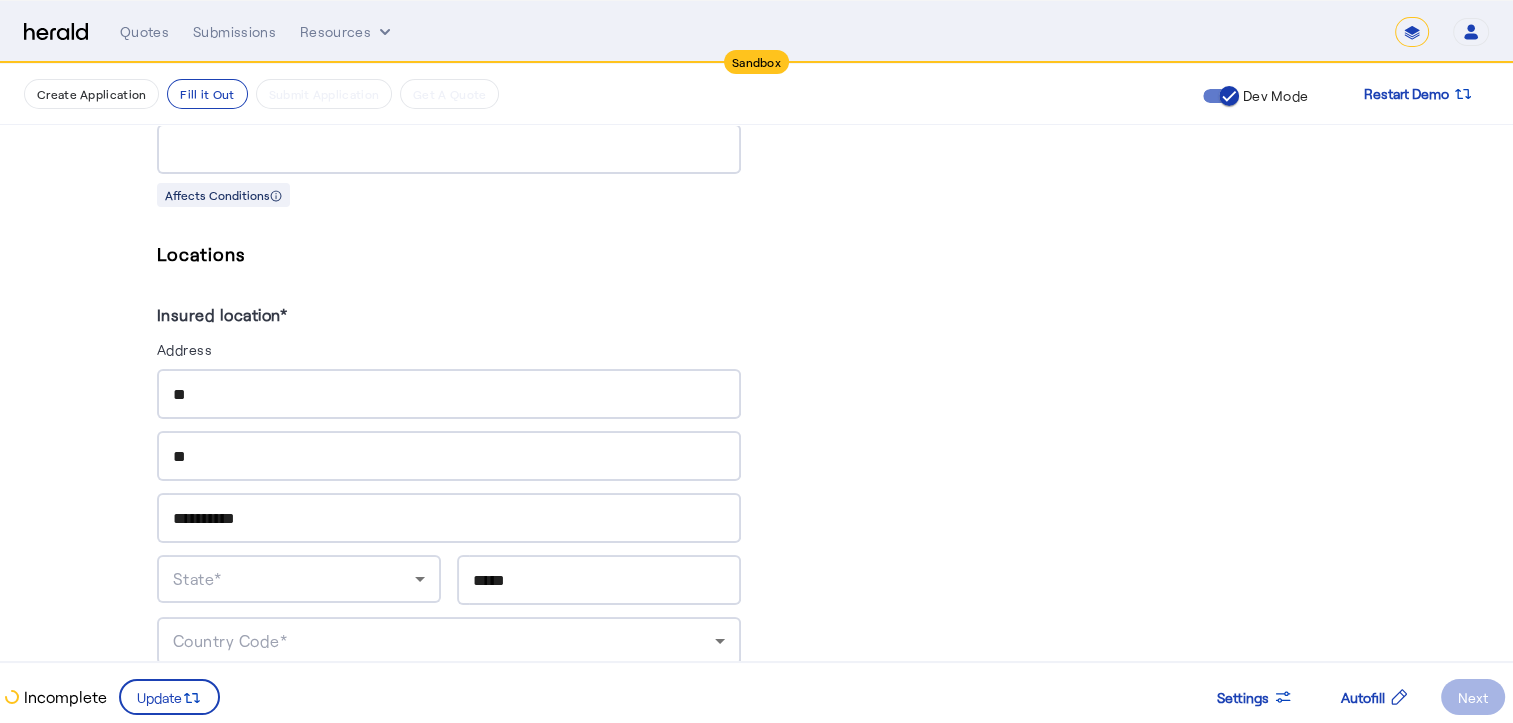 click on "State*" at bounding box center [299, 579] 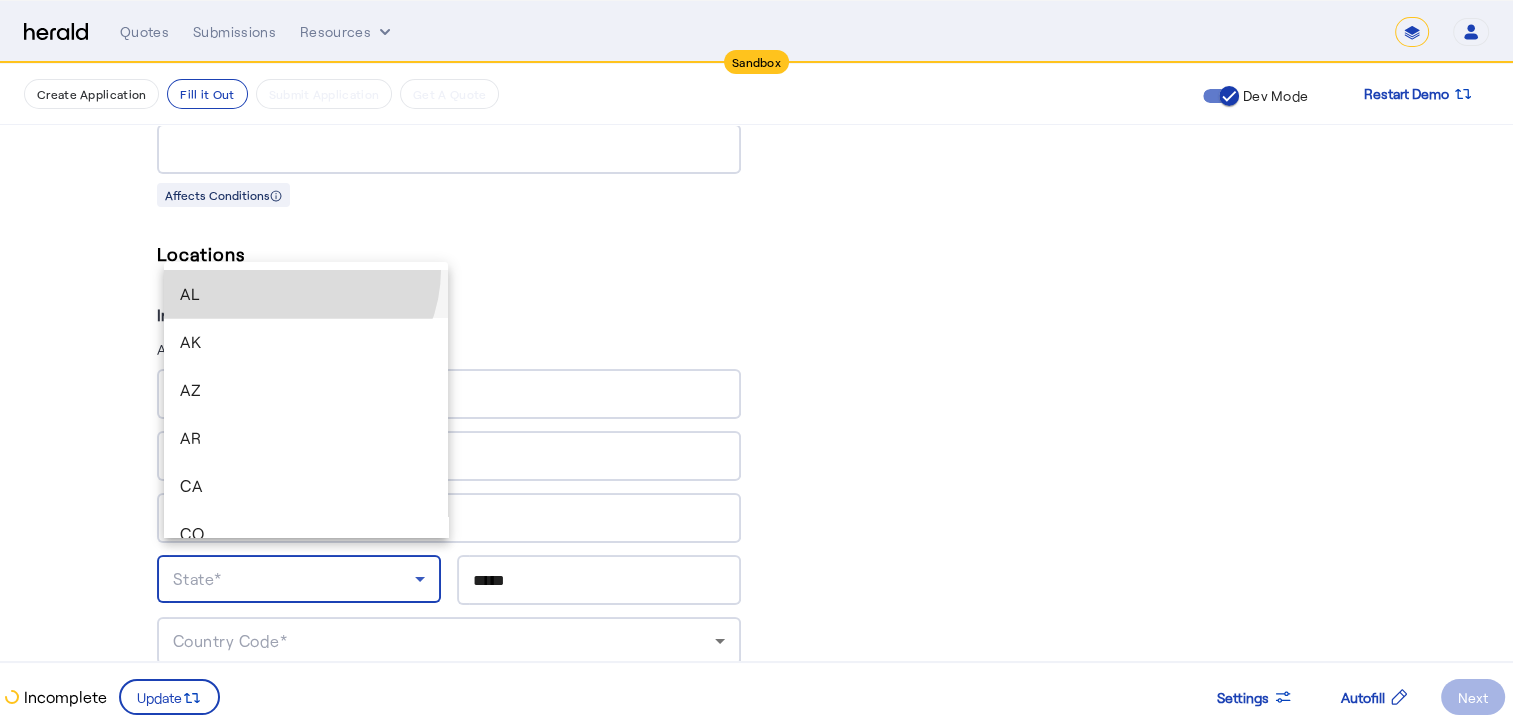 click on "AL" at bounding box center [306, 294] 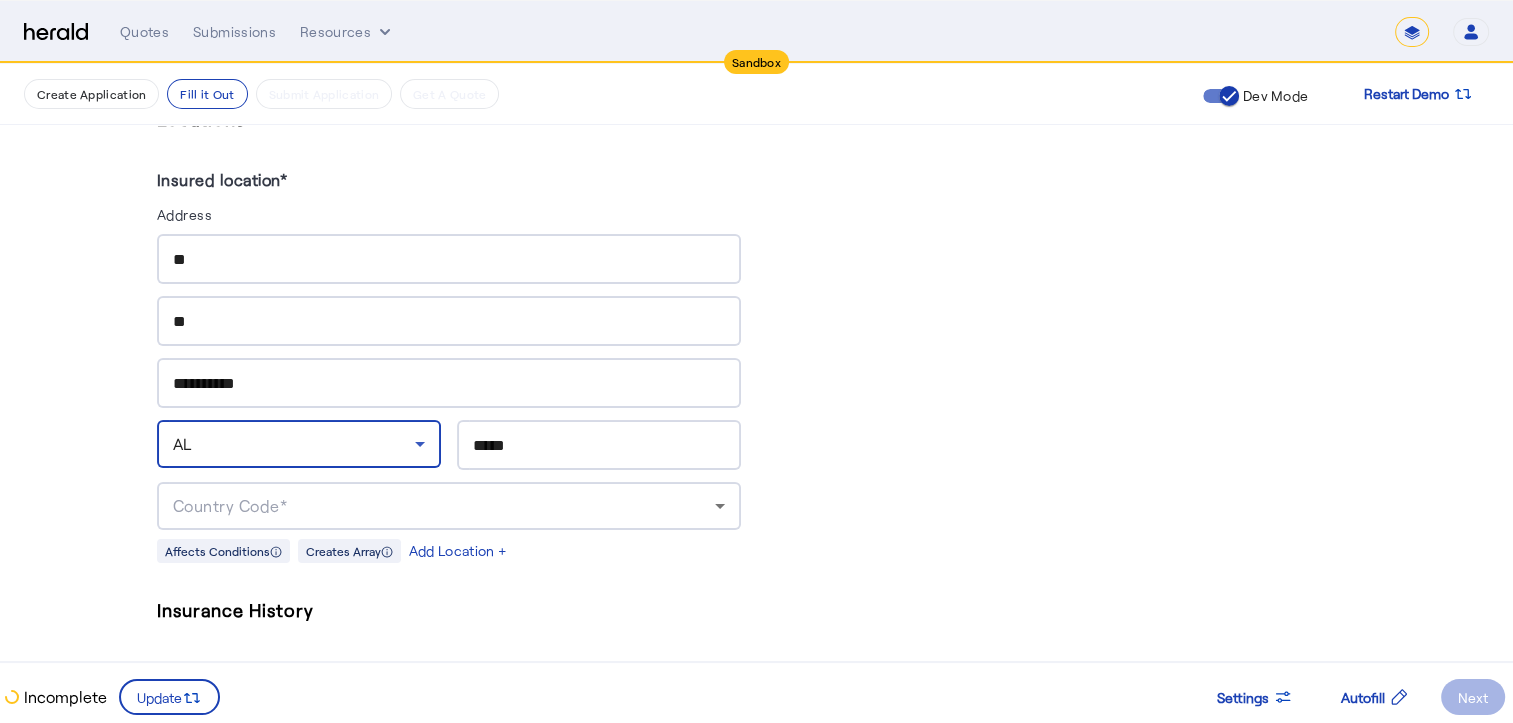 scroll, scrollTop: 1537, scrollLeft: 0, axis: vertical 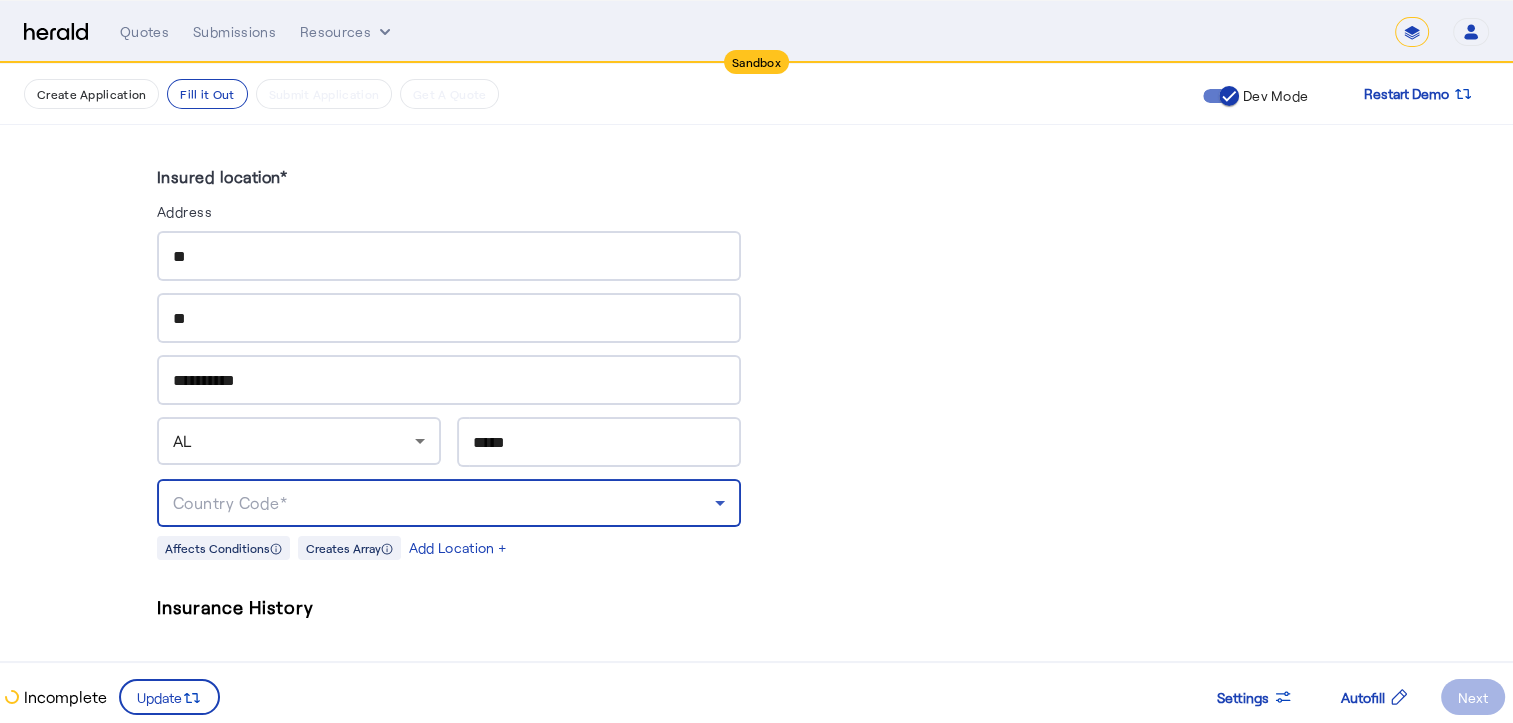 click 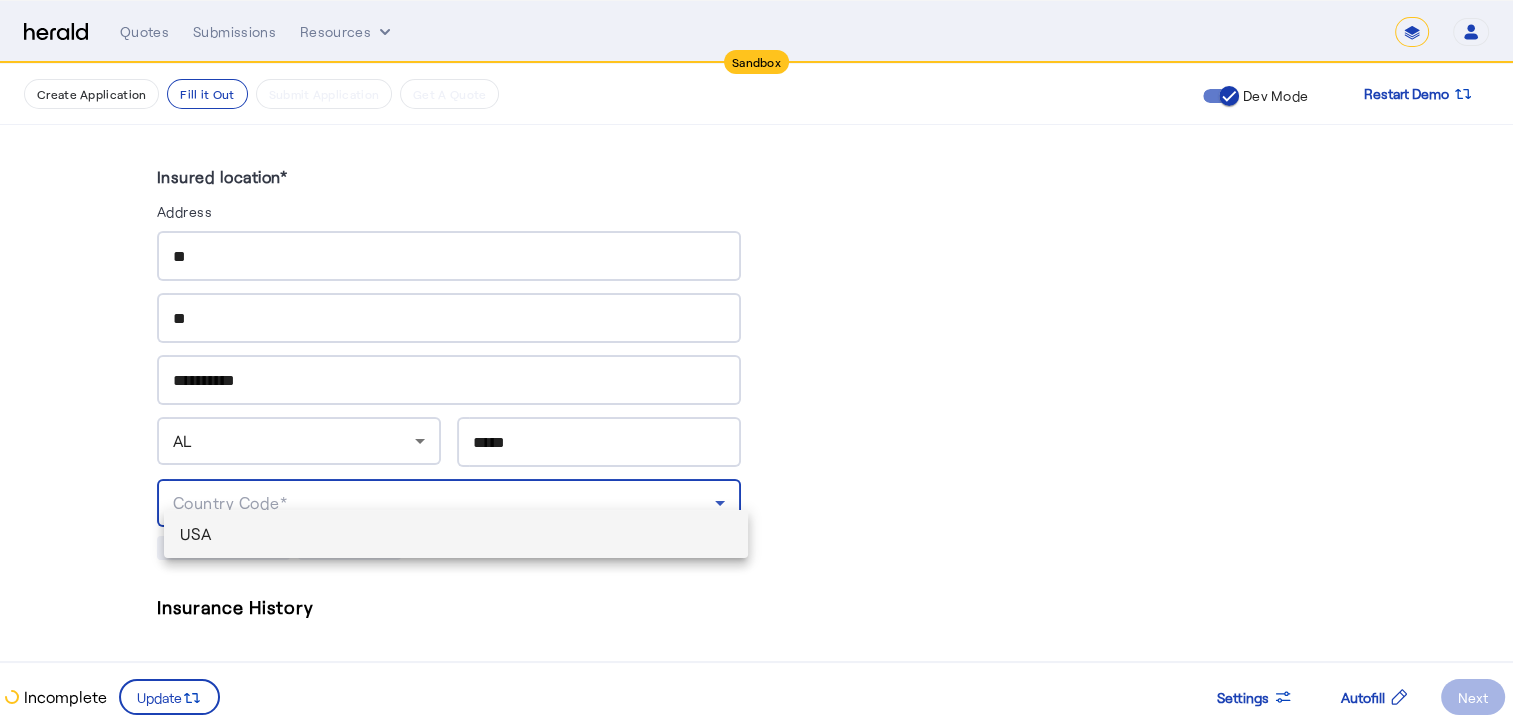 click on "USA" at bounding box center (456, 534) 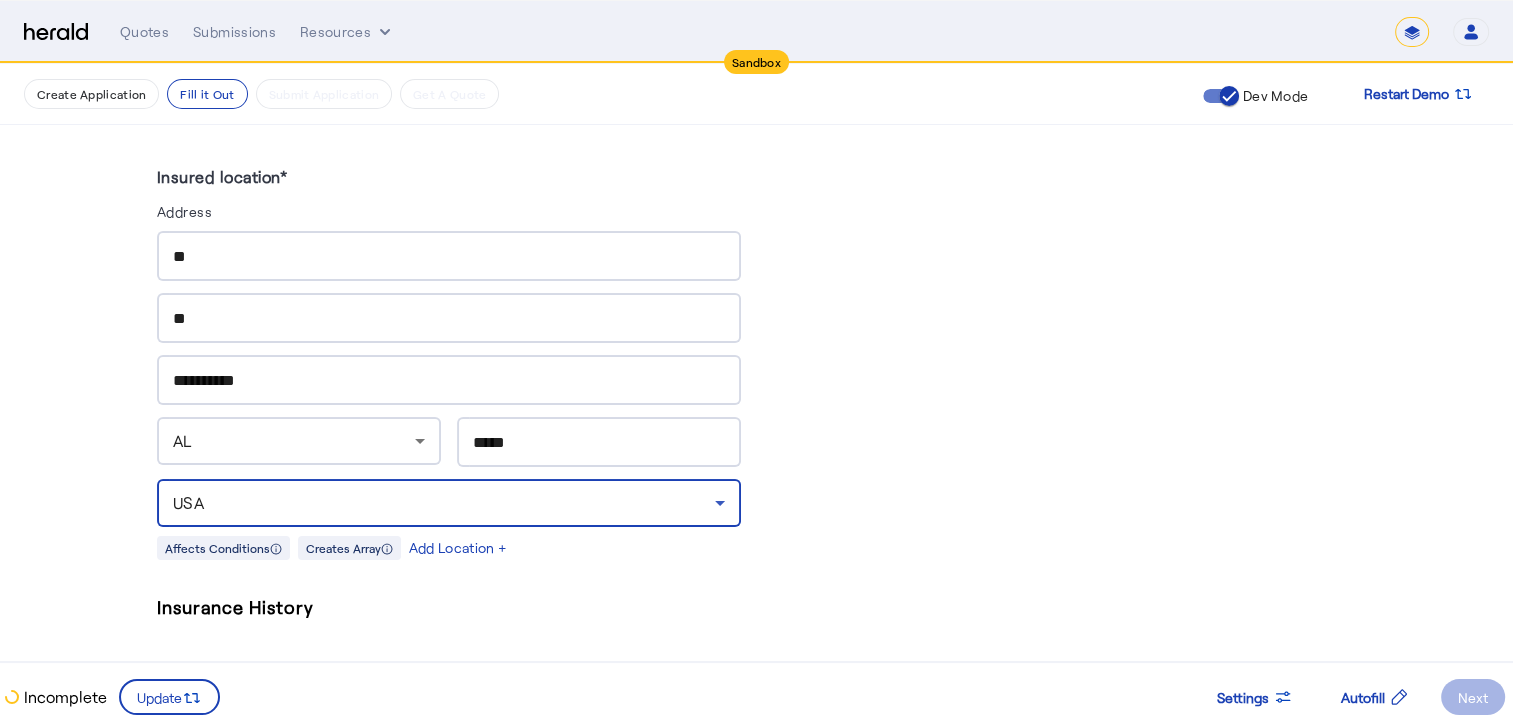 scroll, scrollTop: 1674, scrollLeft: 0, axis: vertical 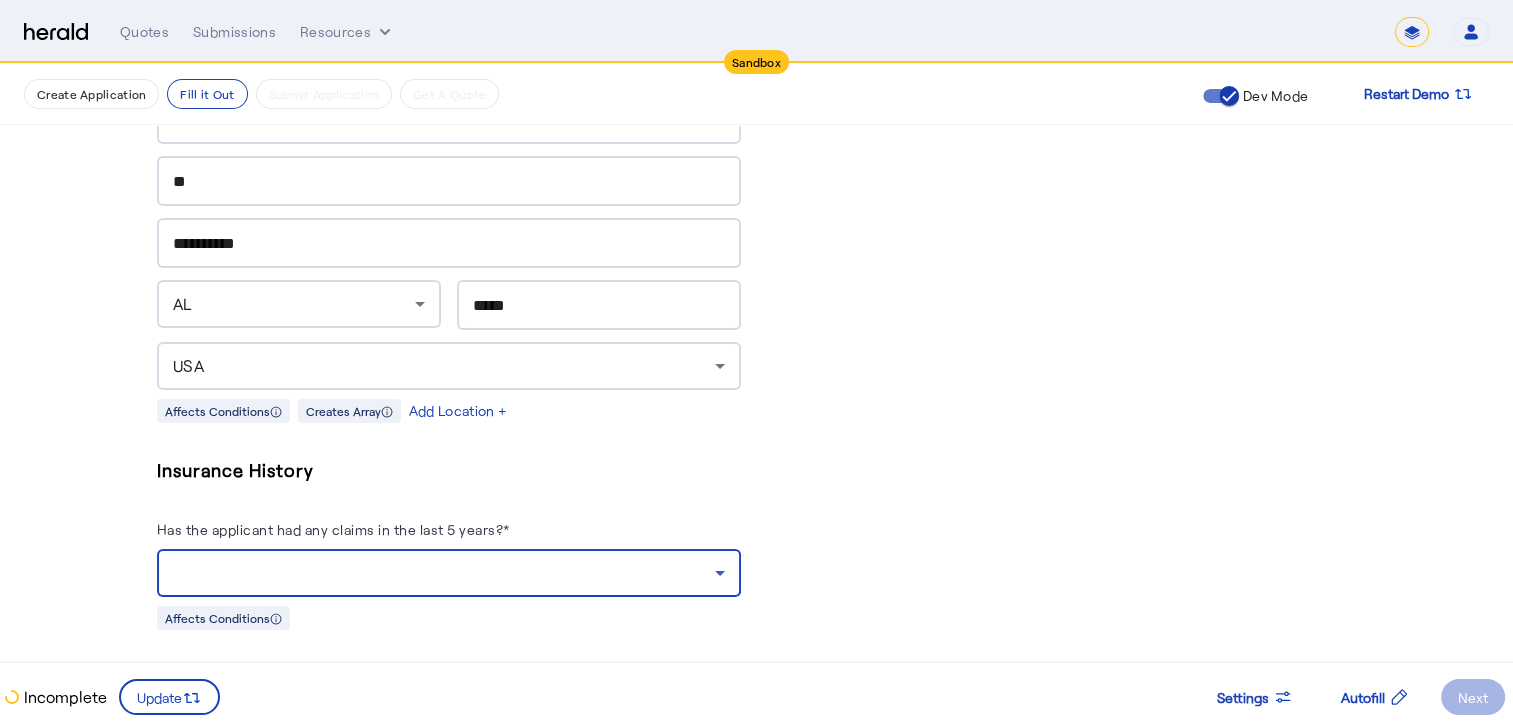 click at bounding box center [444, 573] 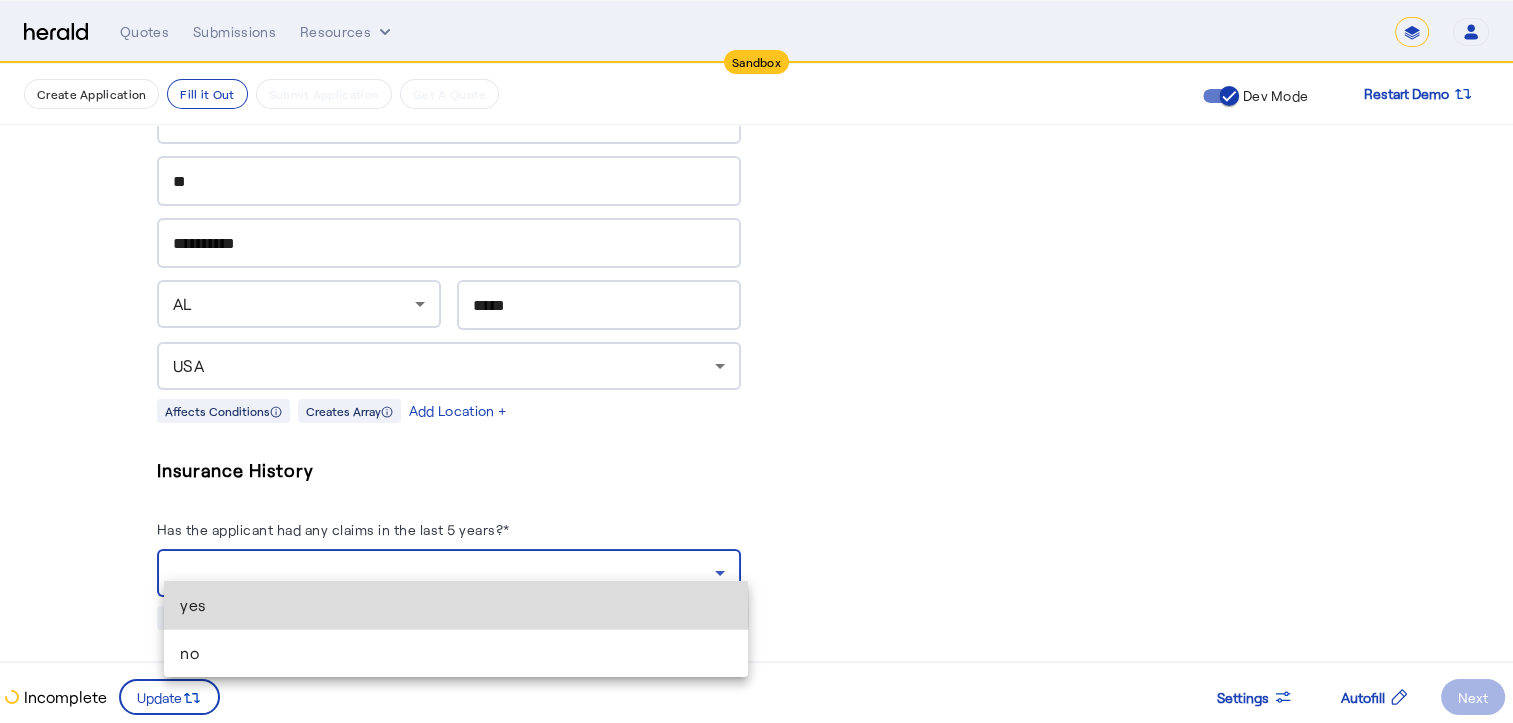 click on "yes" at bounding box center (456, 605) 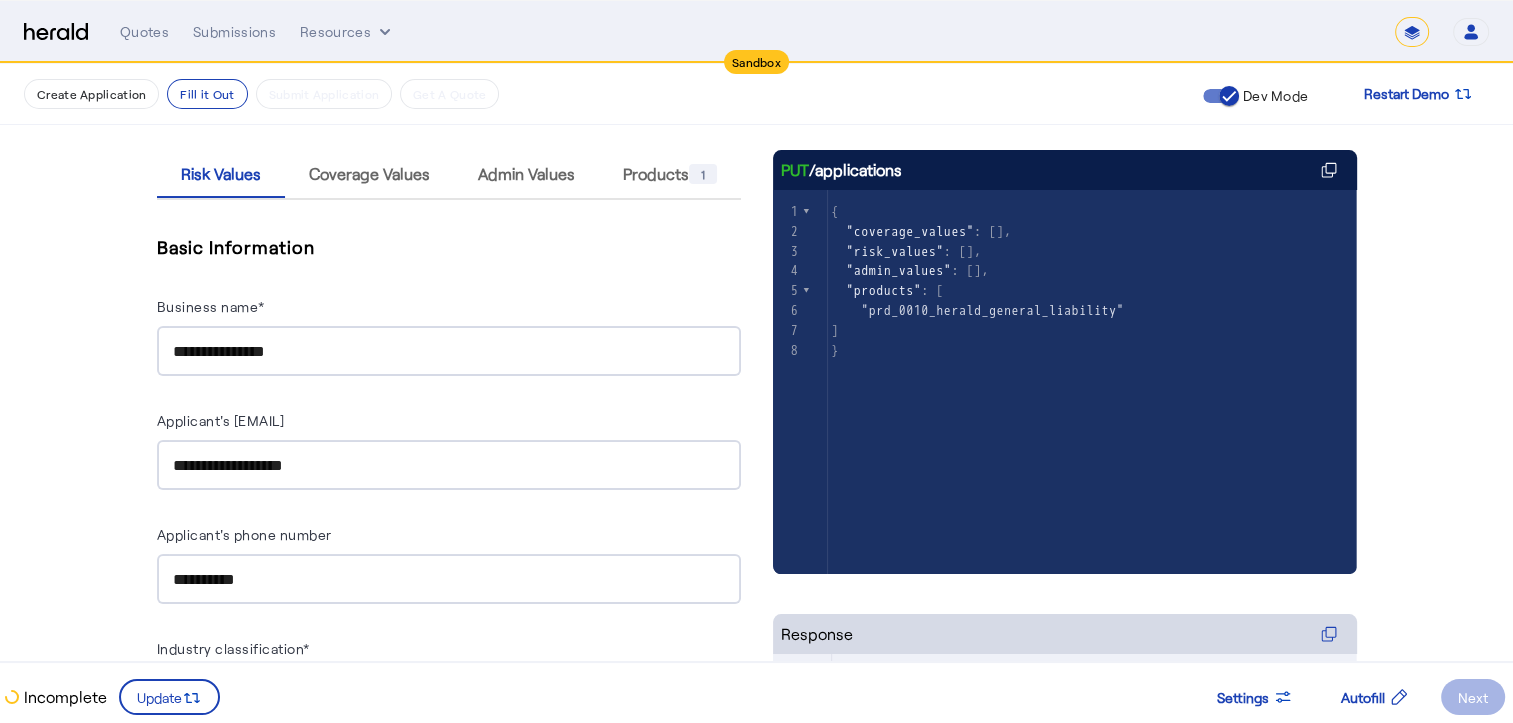 scroll, scrollTop: 231, scrollLeft: 4, axis: both 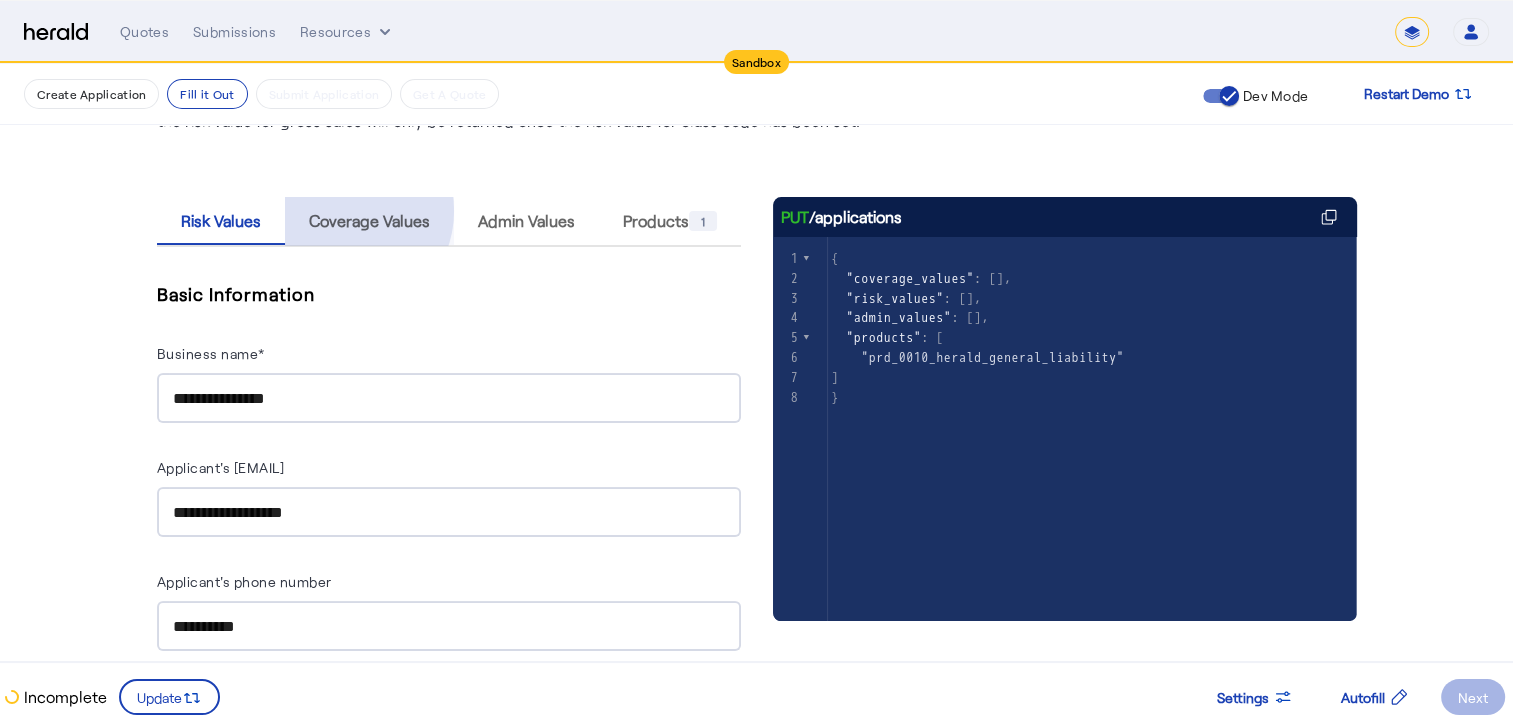 click on "Coverage Values" at bounding box center [369, 221] 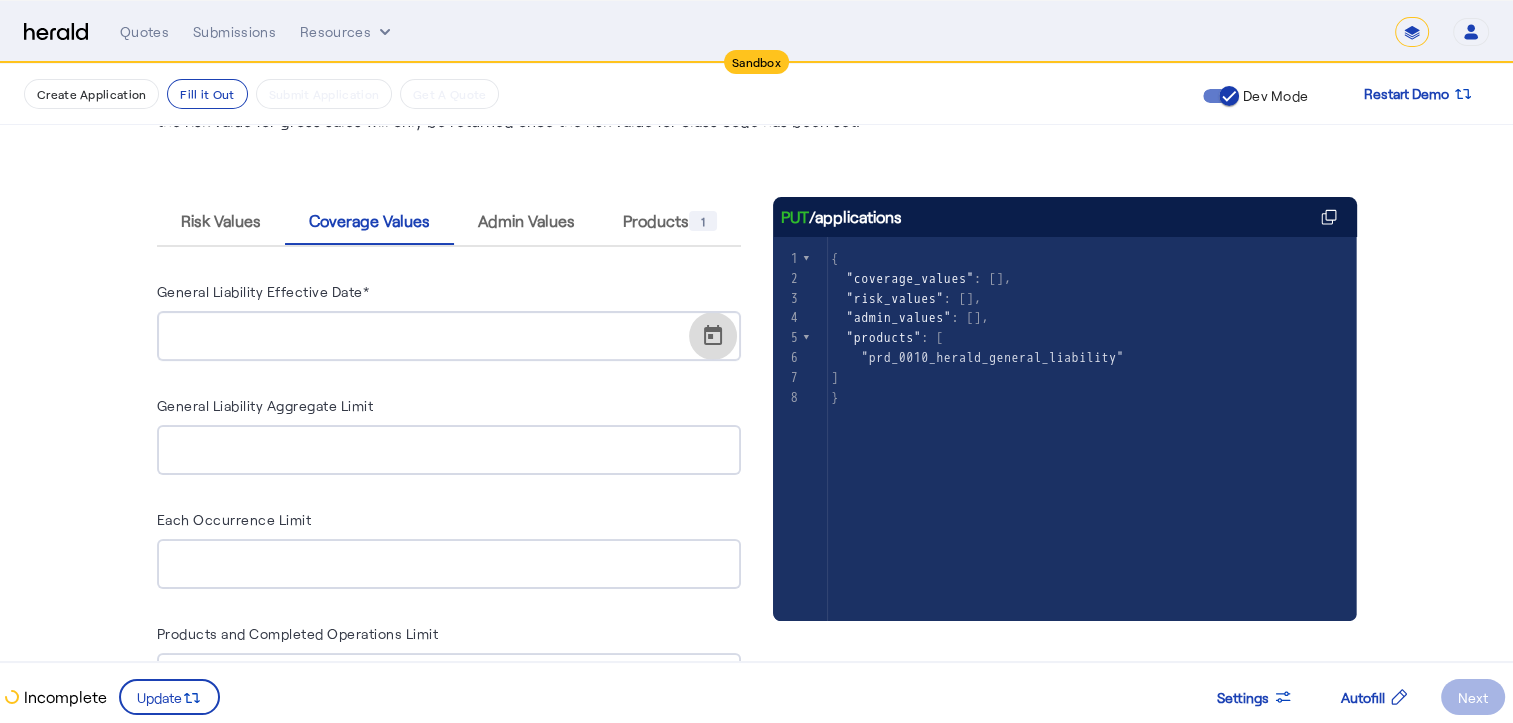 click 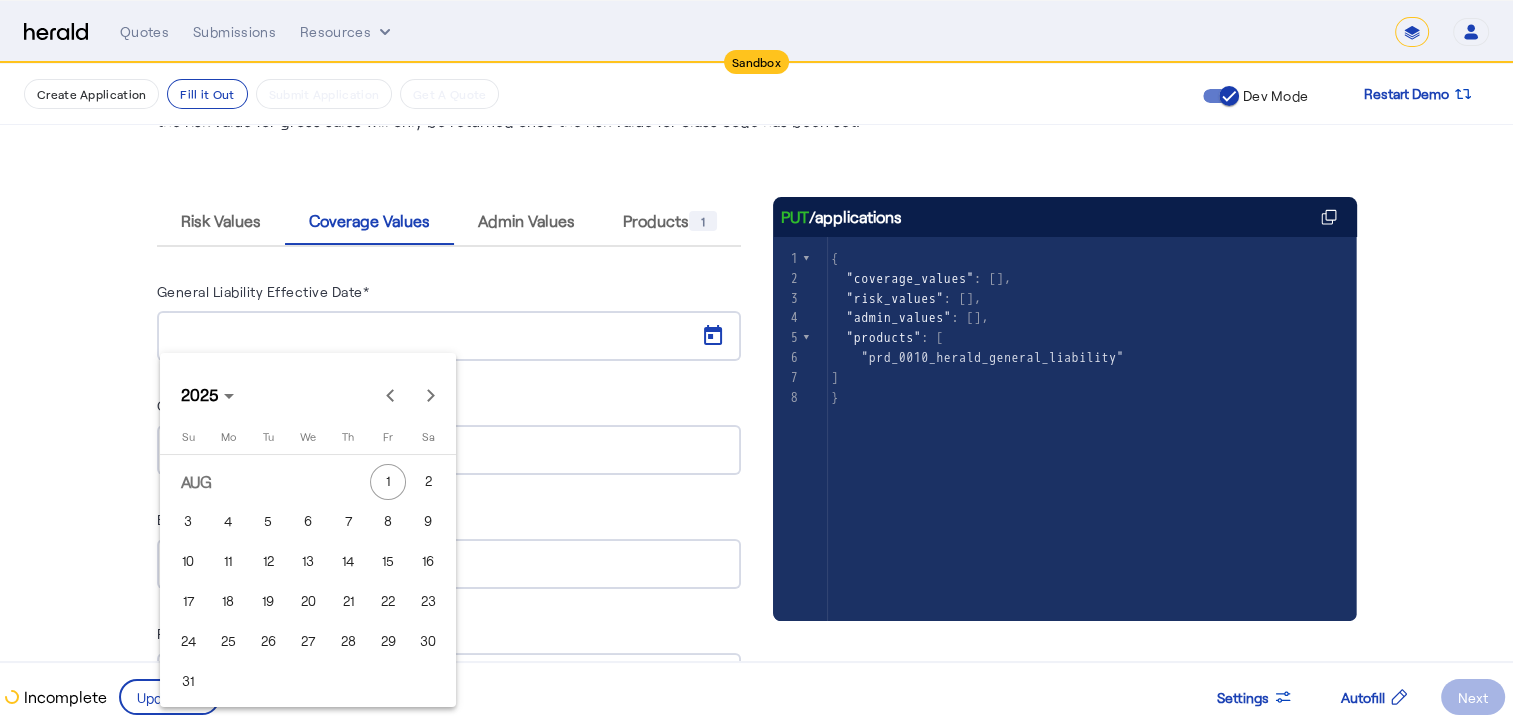 click on "20" at bounding box center (308, 602) 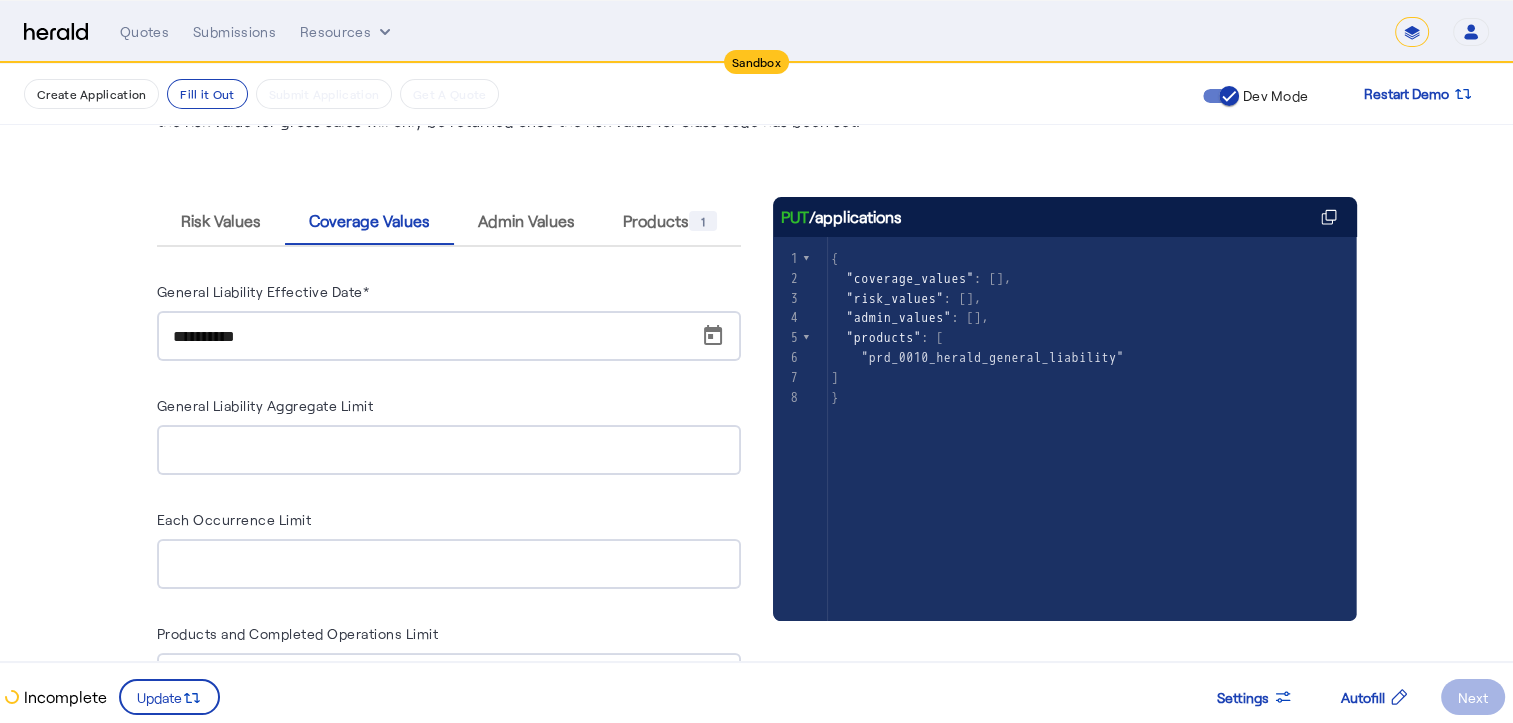 click at bounding box center (449, 450) 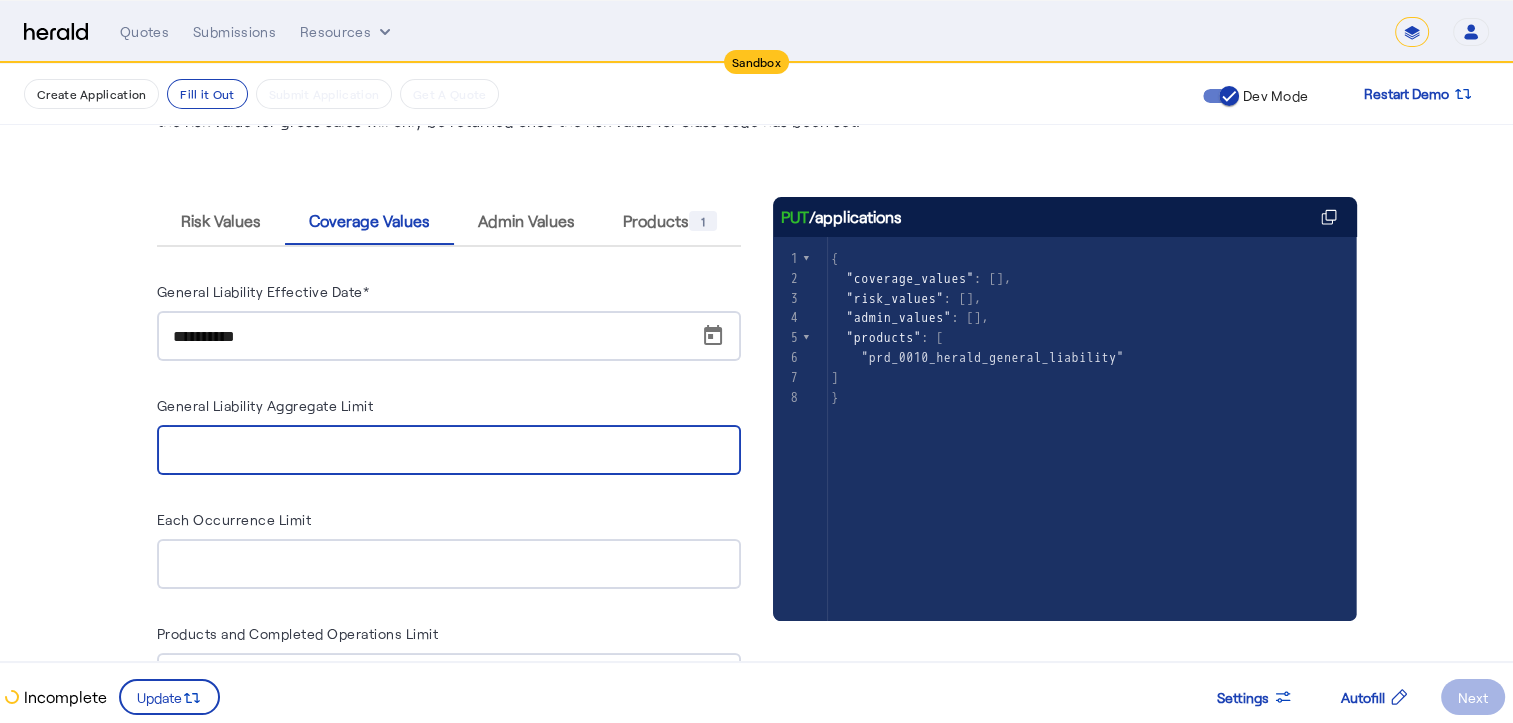 scroll, scrollTop: 354, scrollLeft: 4, axis: both 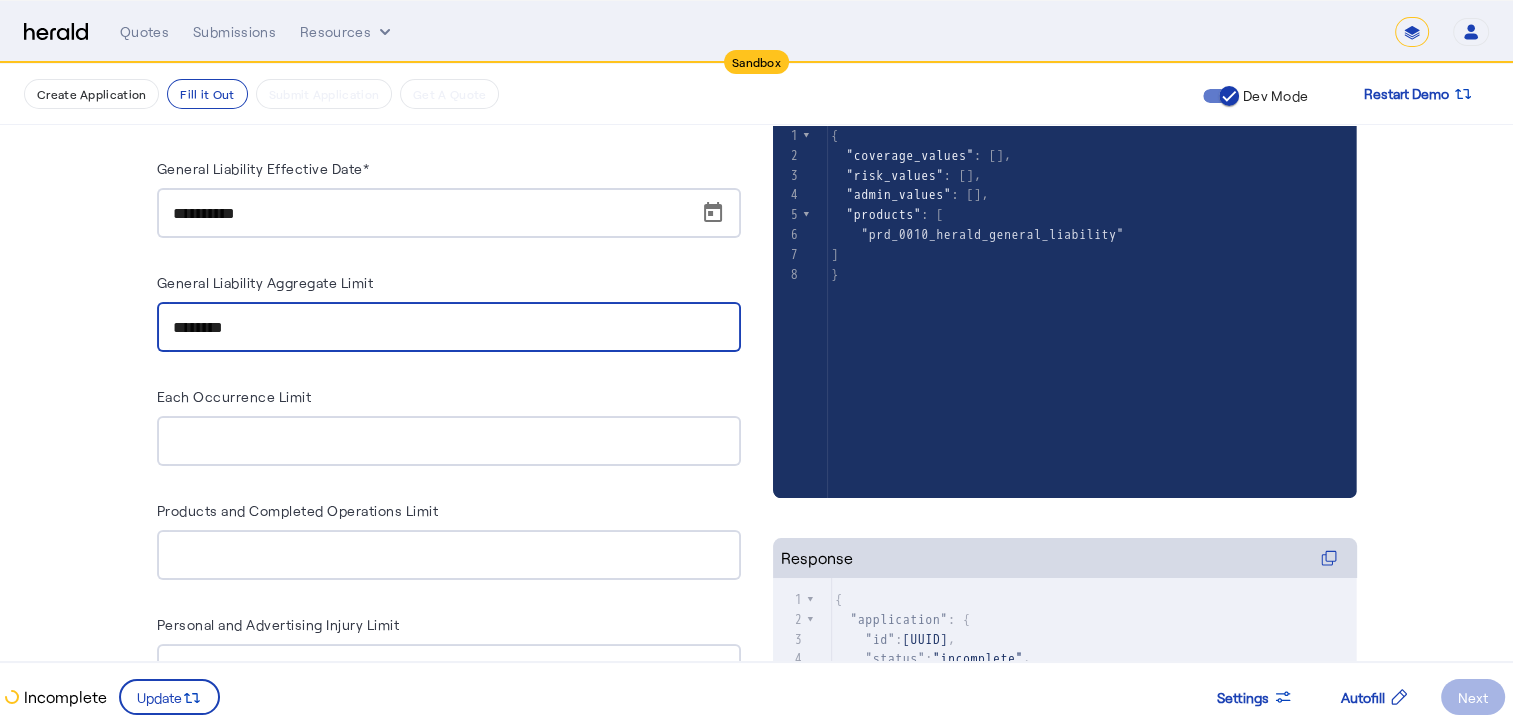 type on "********" 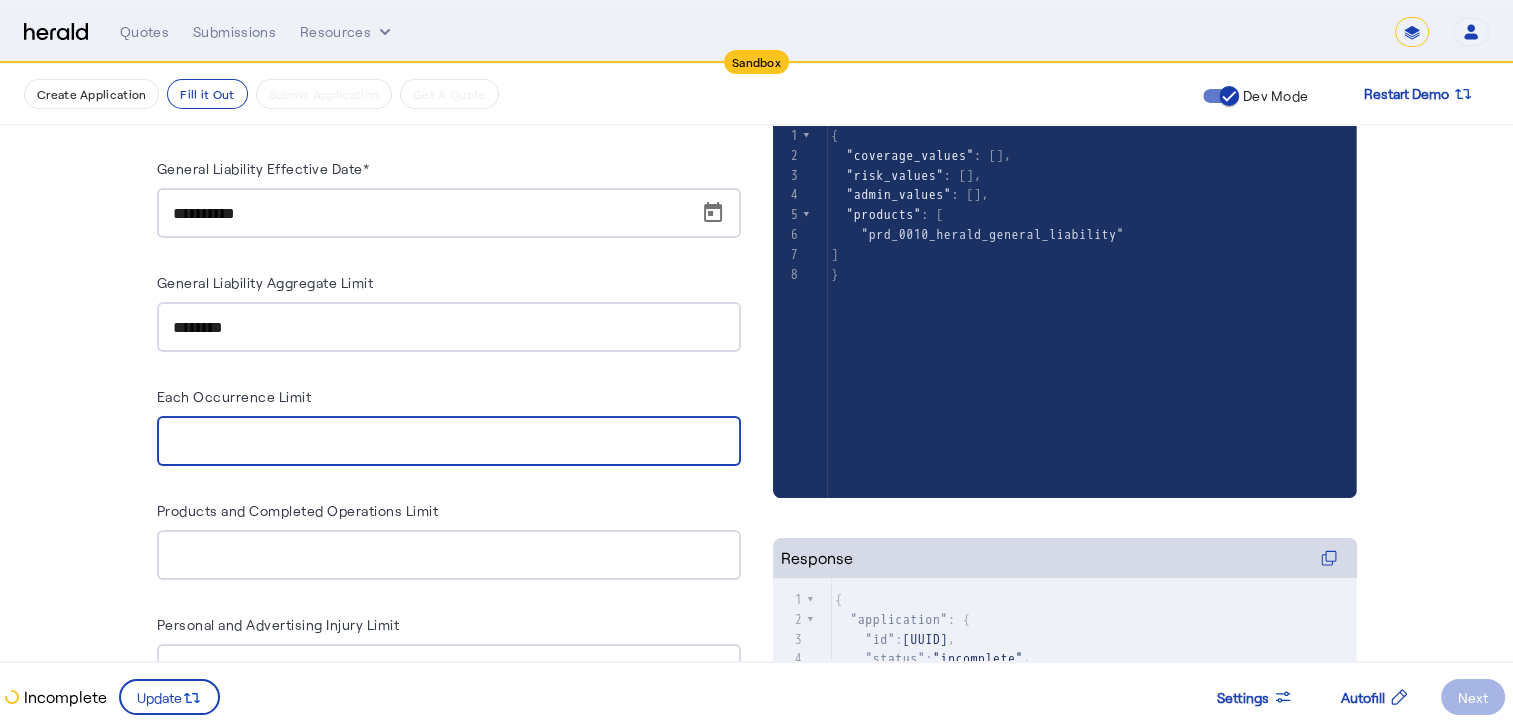 click on "Each Occurrence Limit" at bounding box center (449, 442) 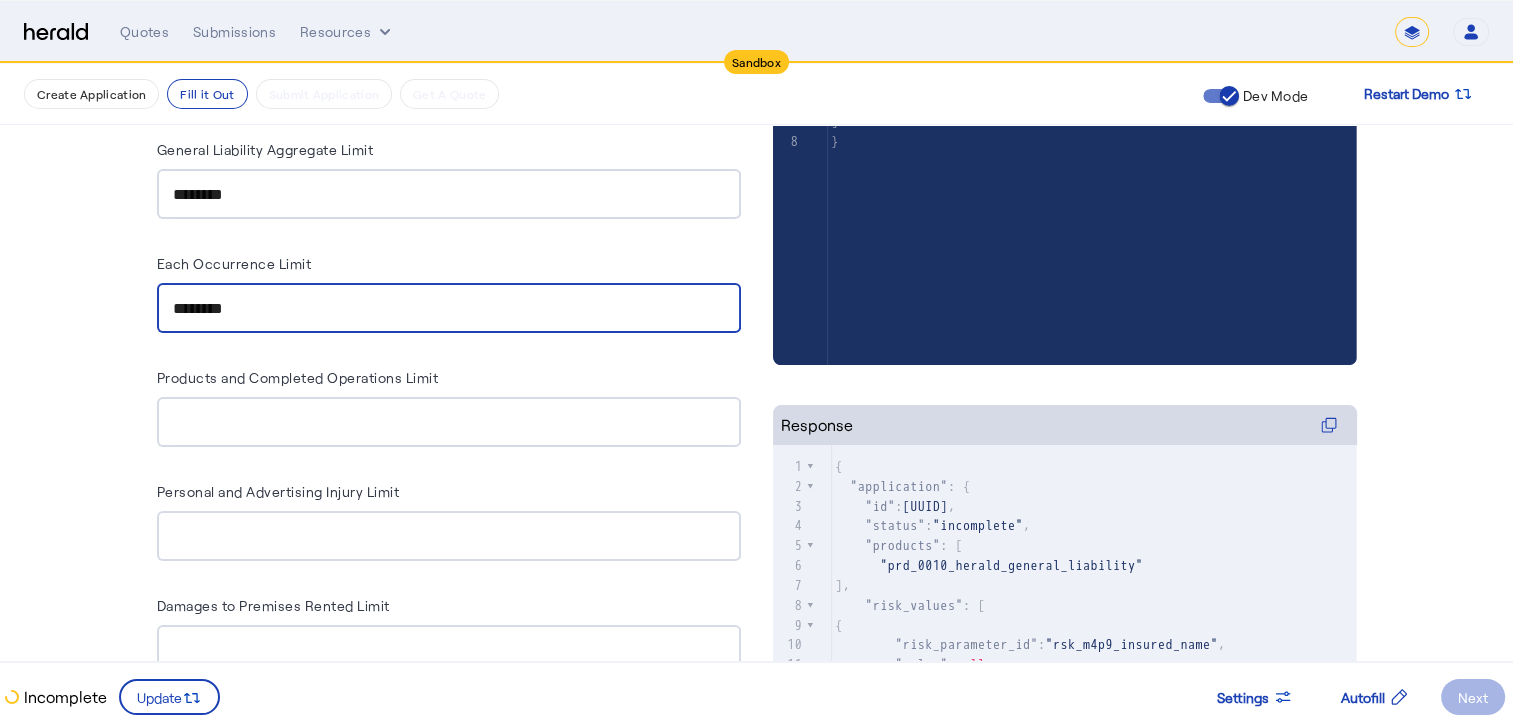 scroll, scrollTop: 491, scrollLeft: 4, axis: both 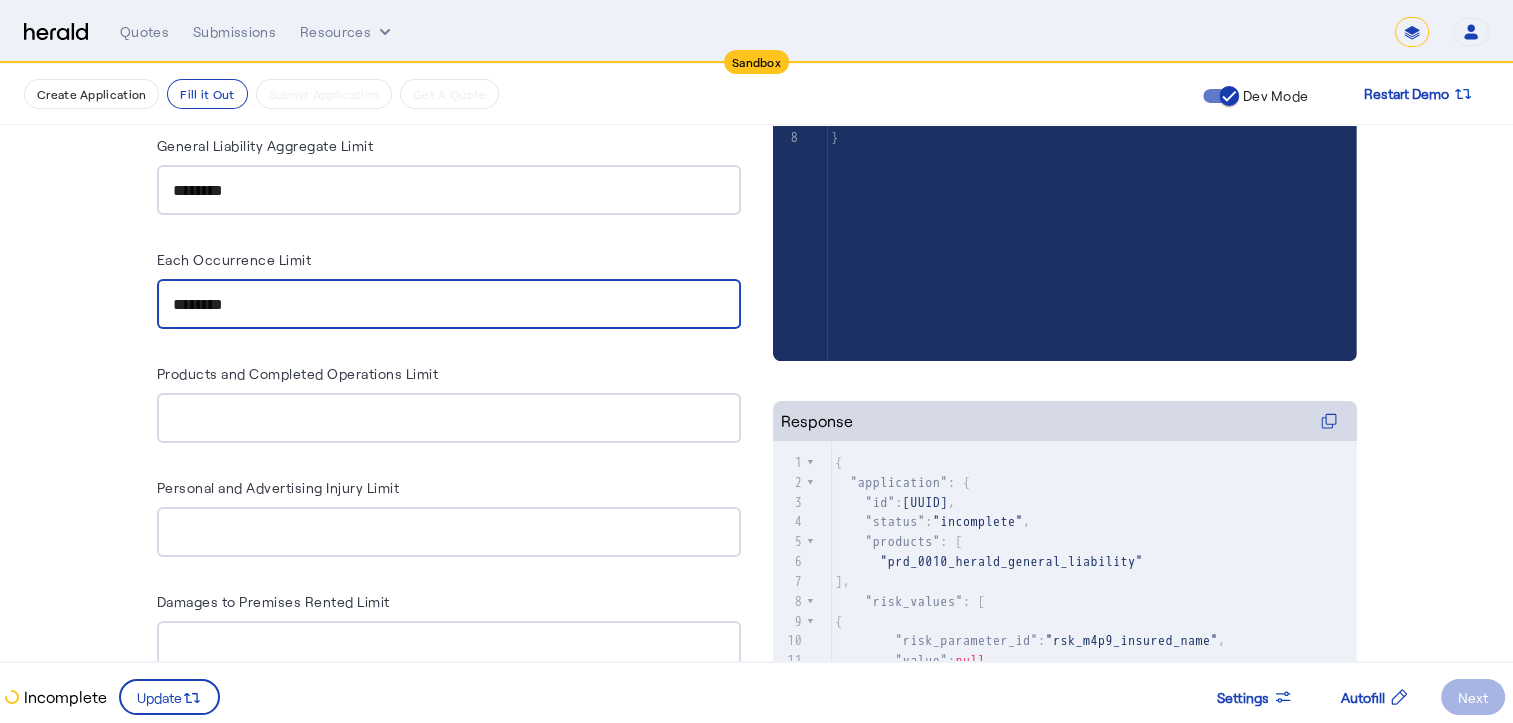 type on "********" 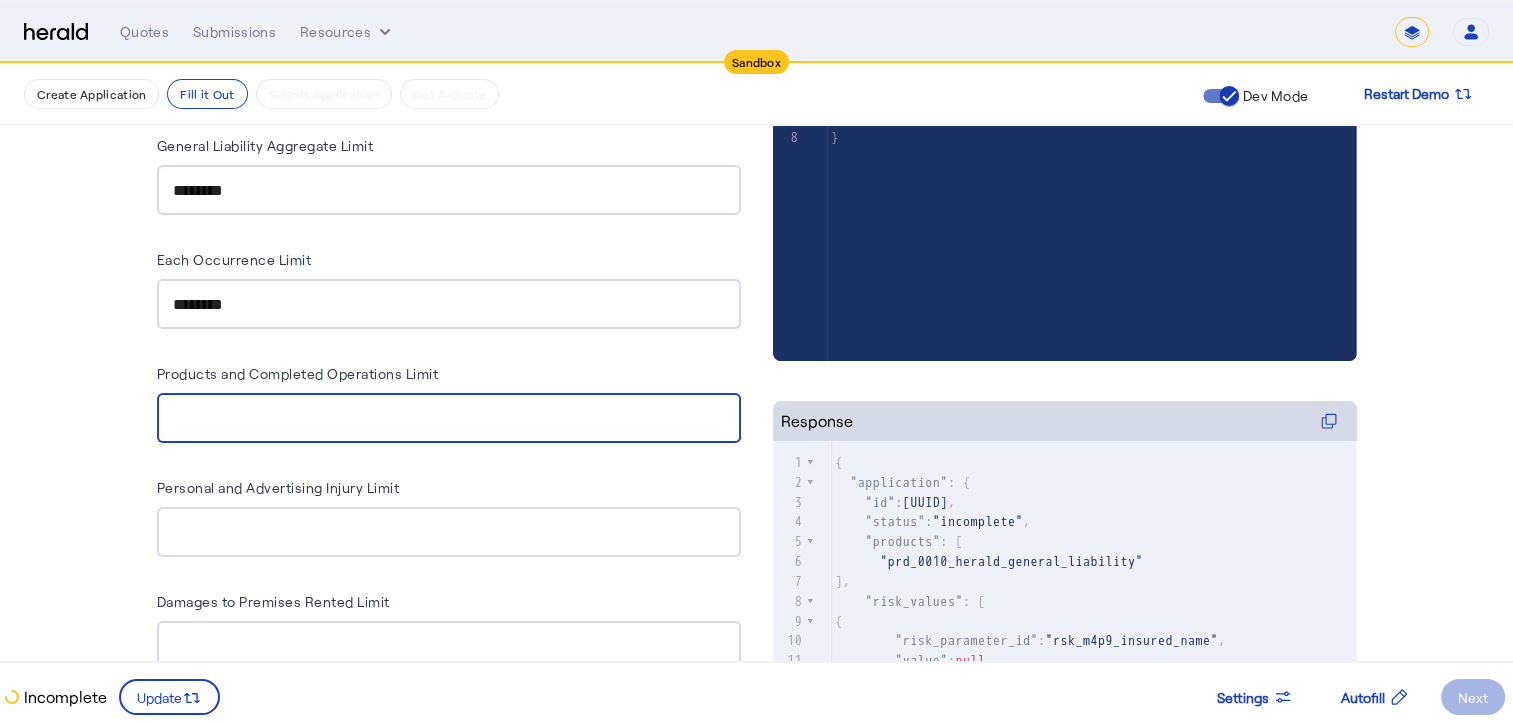 click on "Products and Completed Operations Limit" at bounding box center [449, 419] 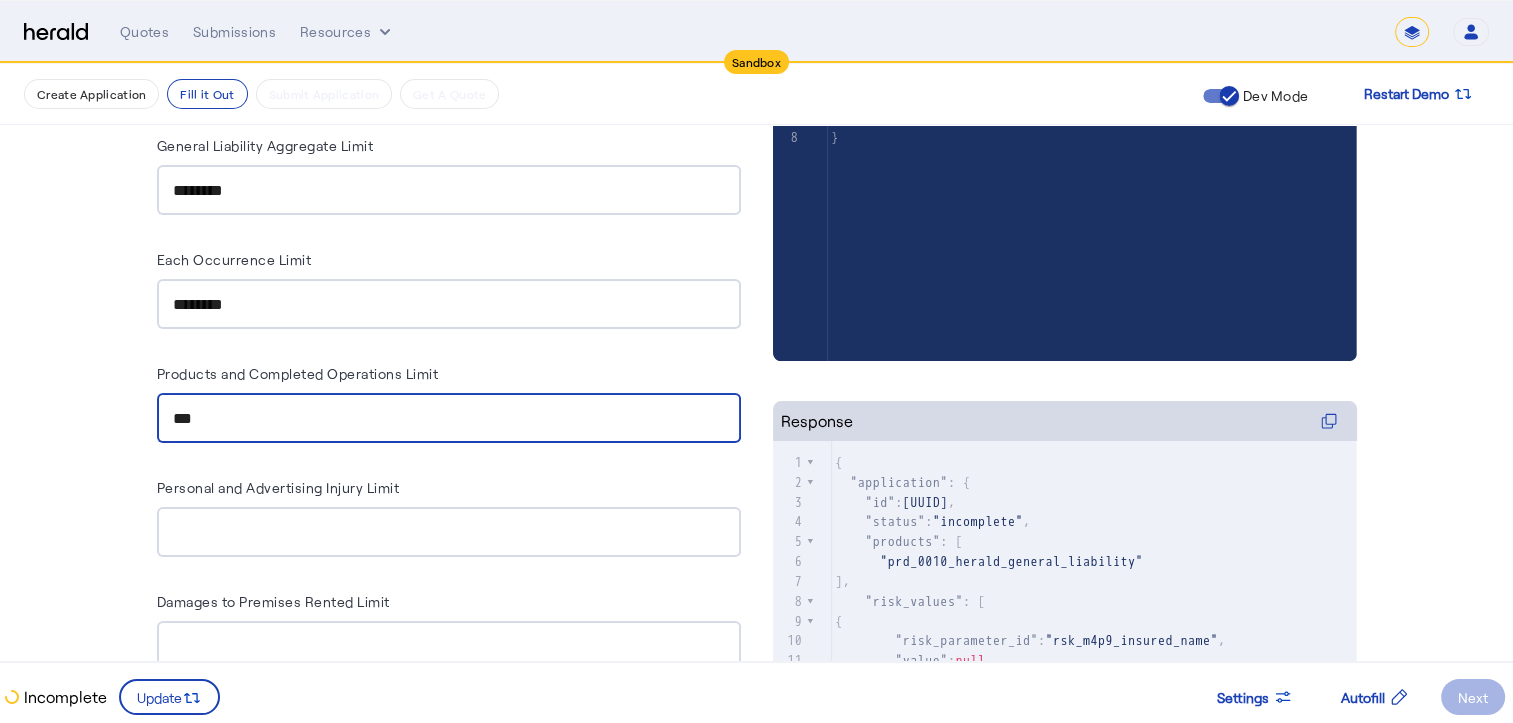 type on "***" 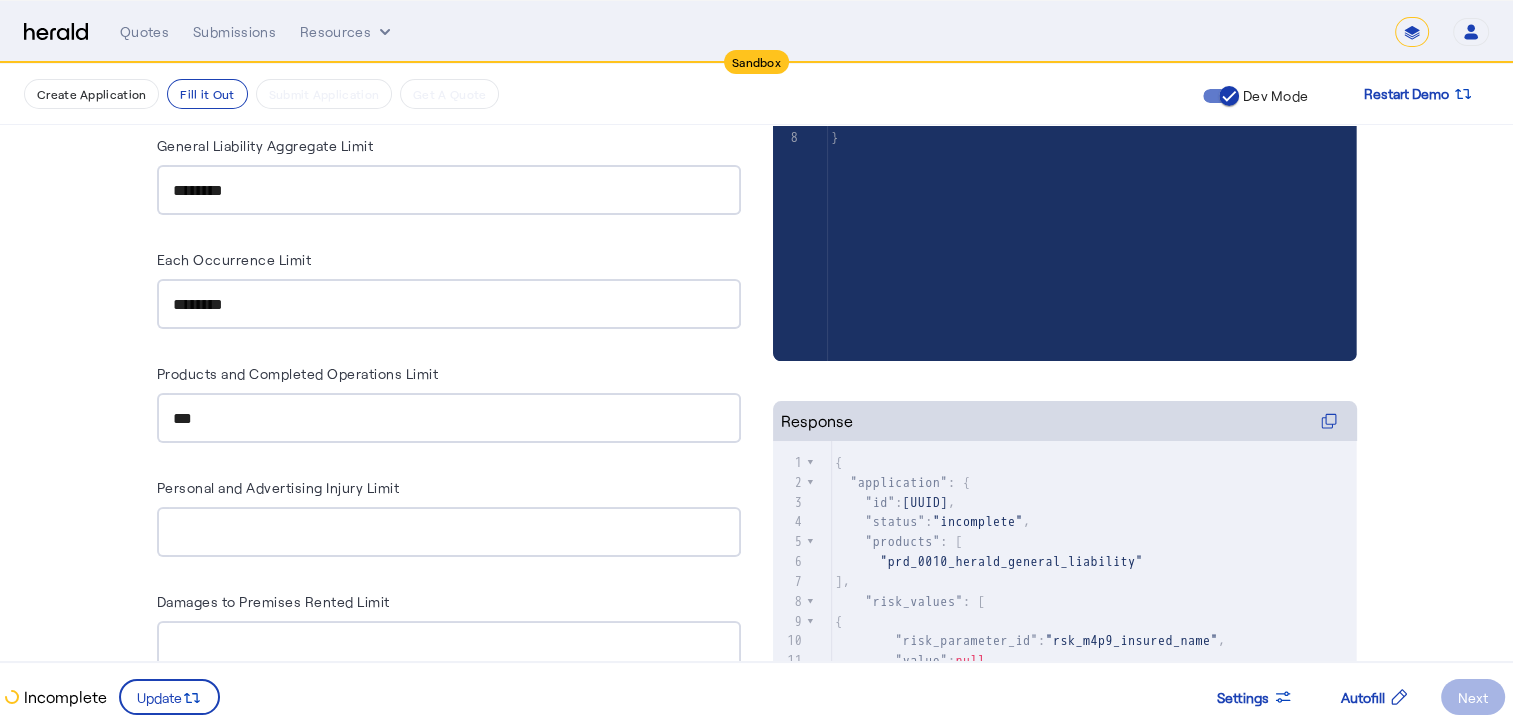 click at bounding box center (449, 532) 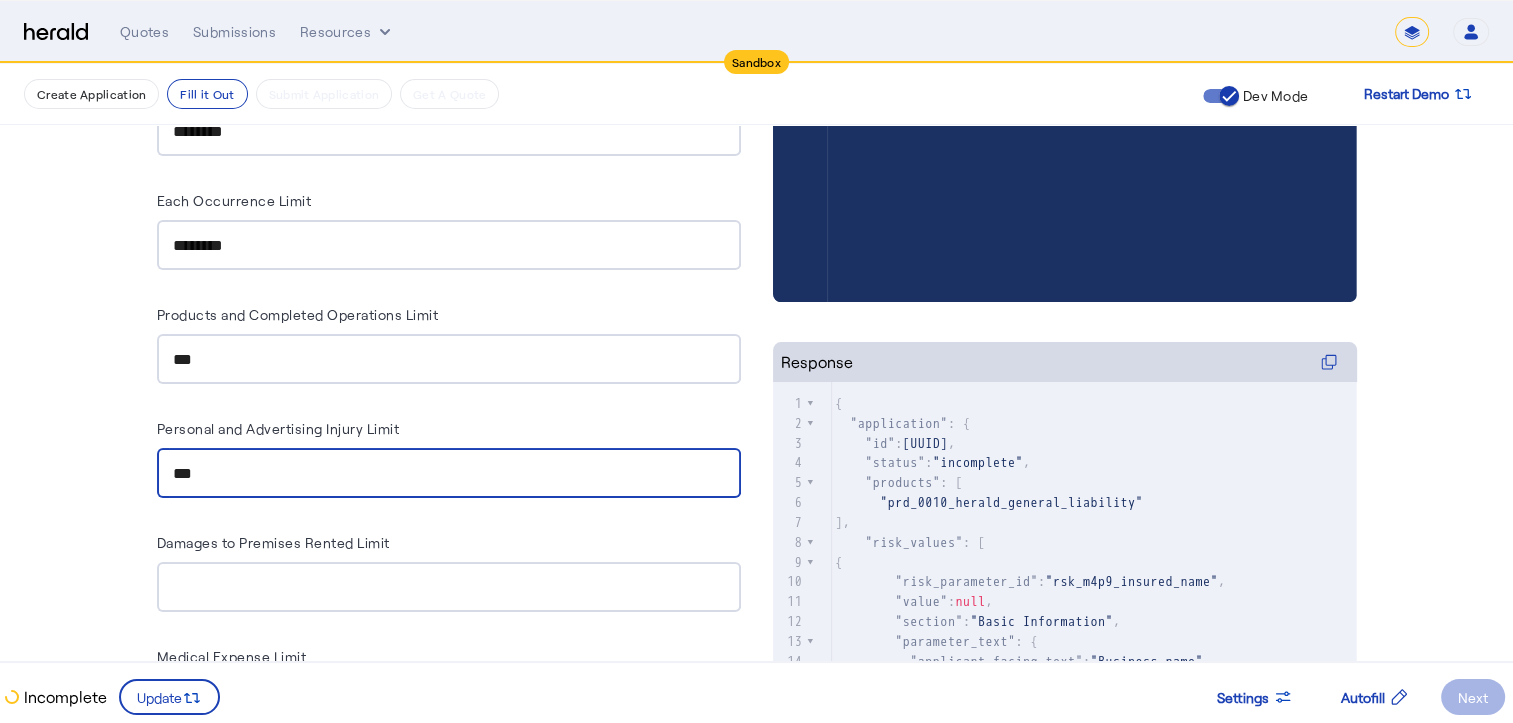 scroll, scrollTop: 551, scrollLeft: 4, axis: both 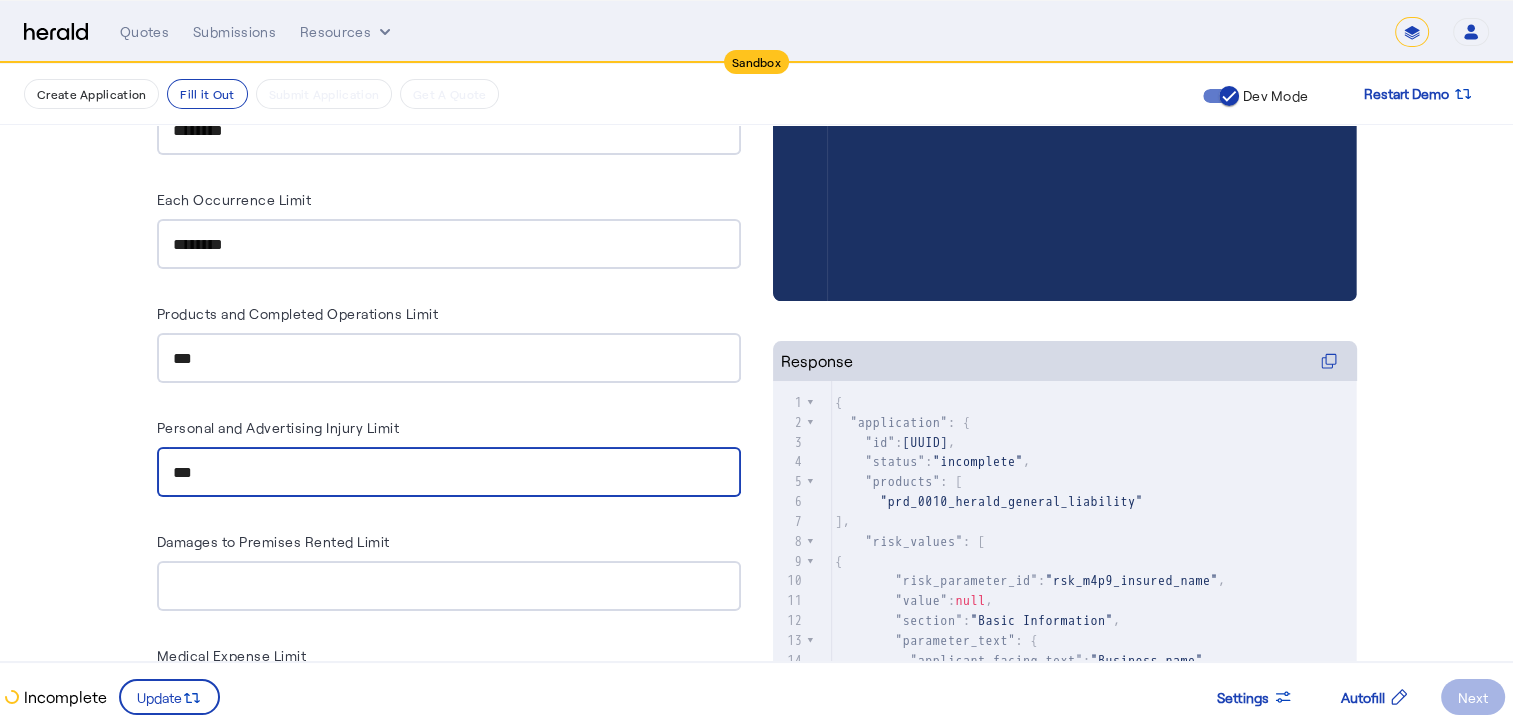 type on "***" 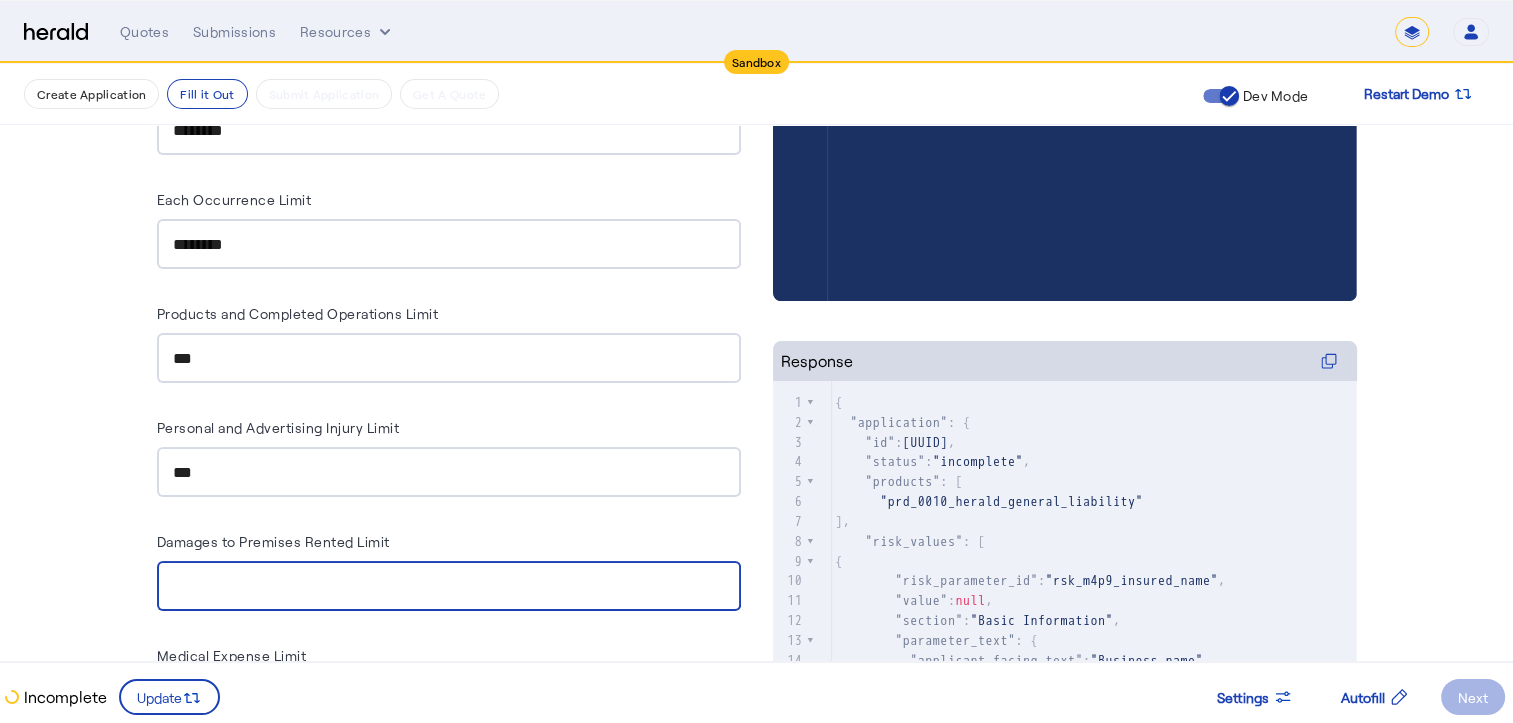 click on "Damages to Premises Rented Limit" at bounding box center (449, 587) 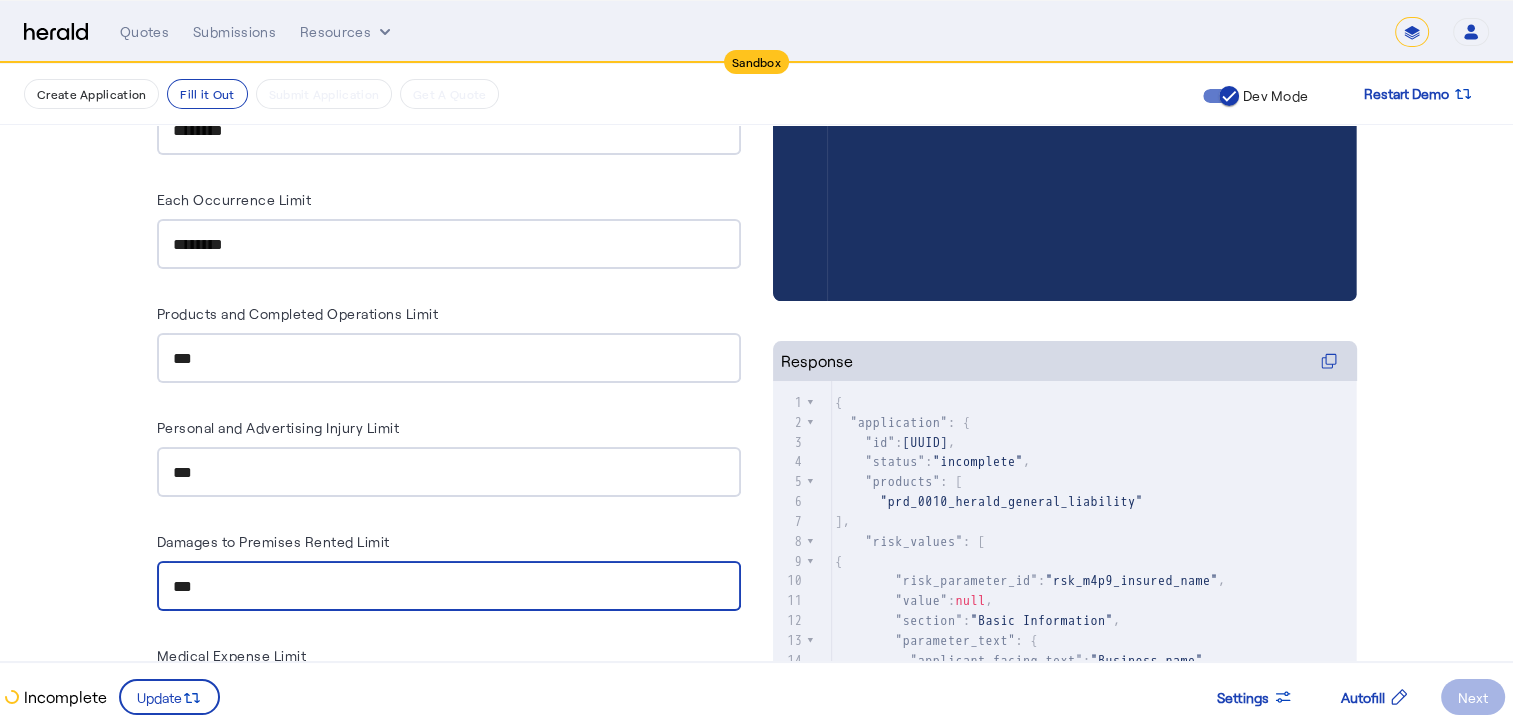 scroll, scrollTop: 764, scrollLeft: 4, axis: both 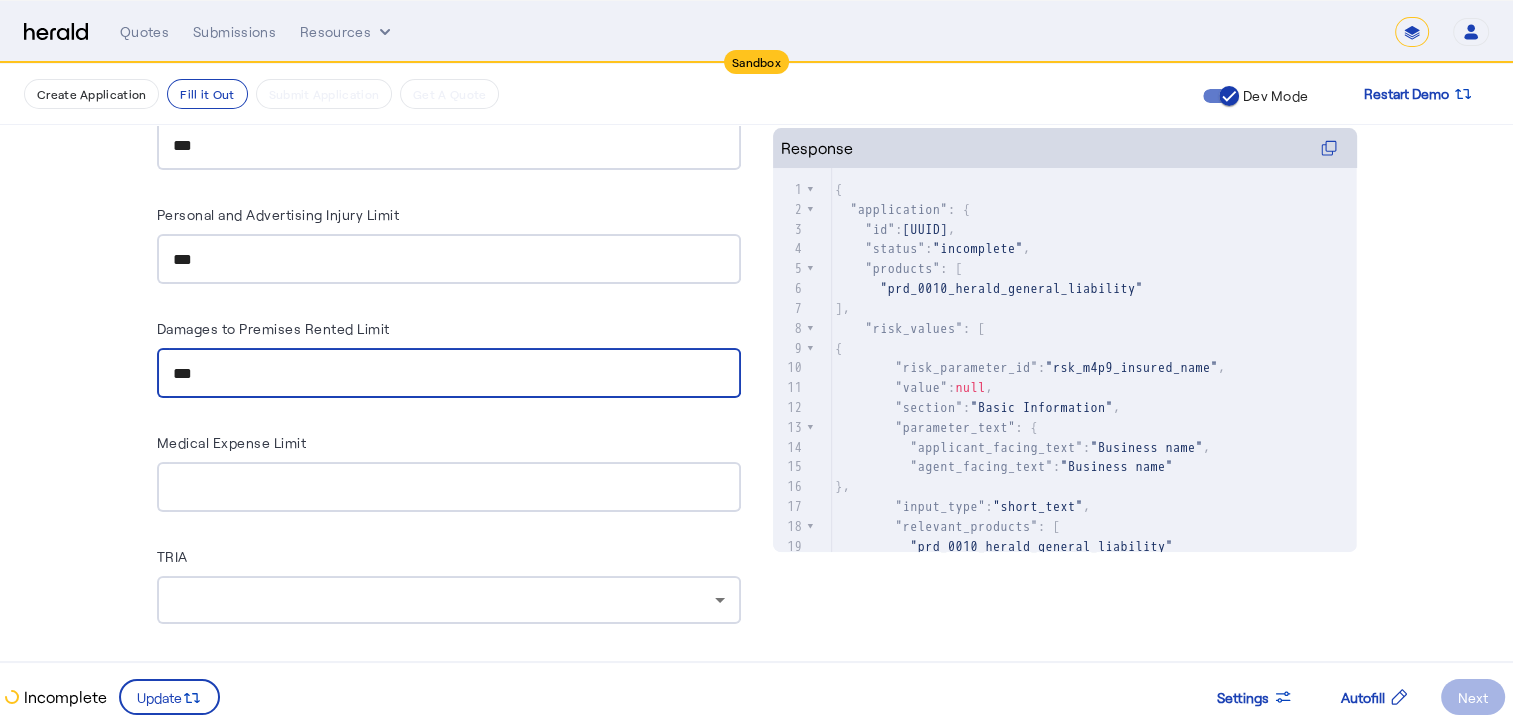 type on "***" 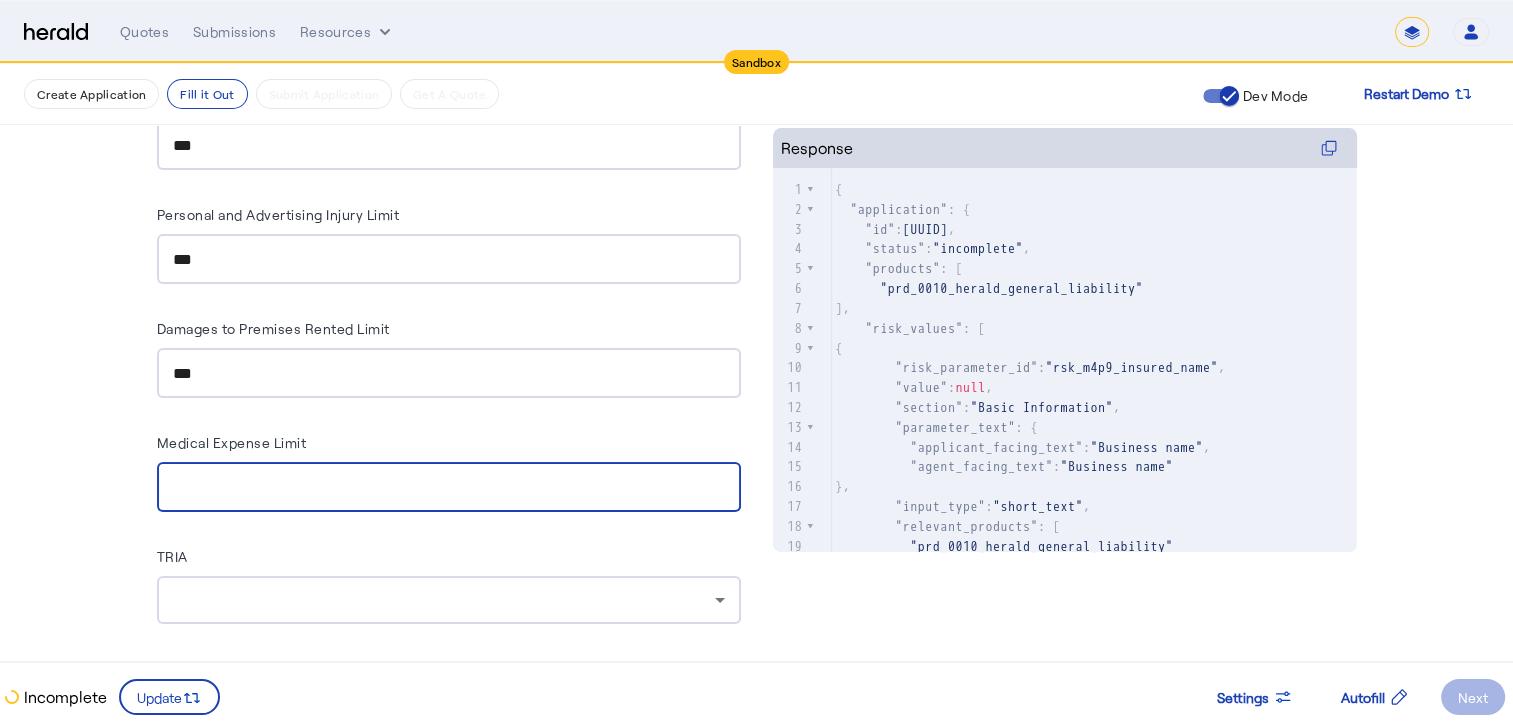 click on "Medical Expense Limit" at bounding box center [449, 488] 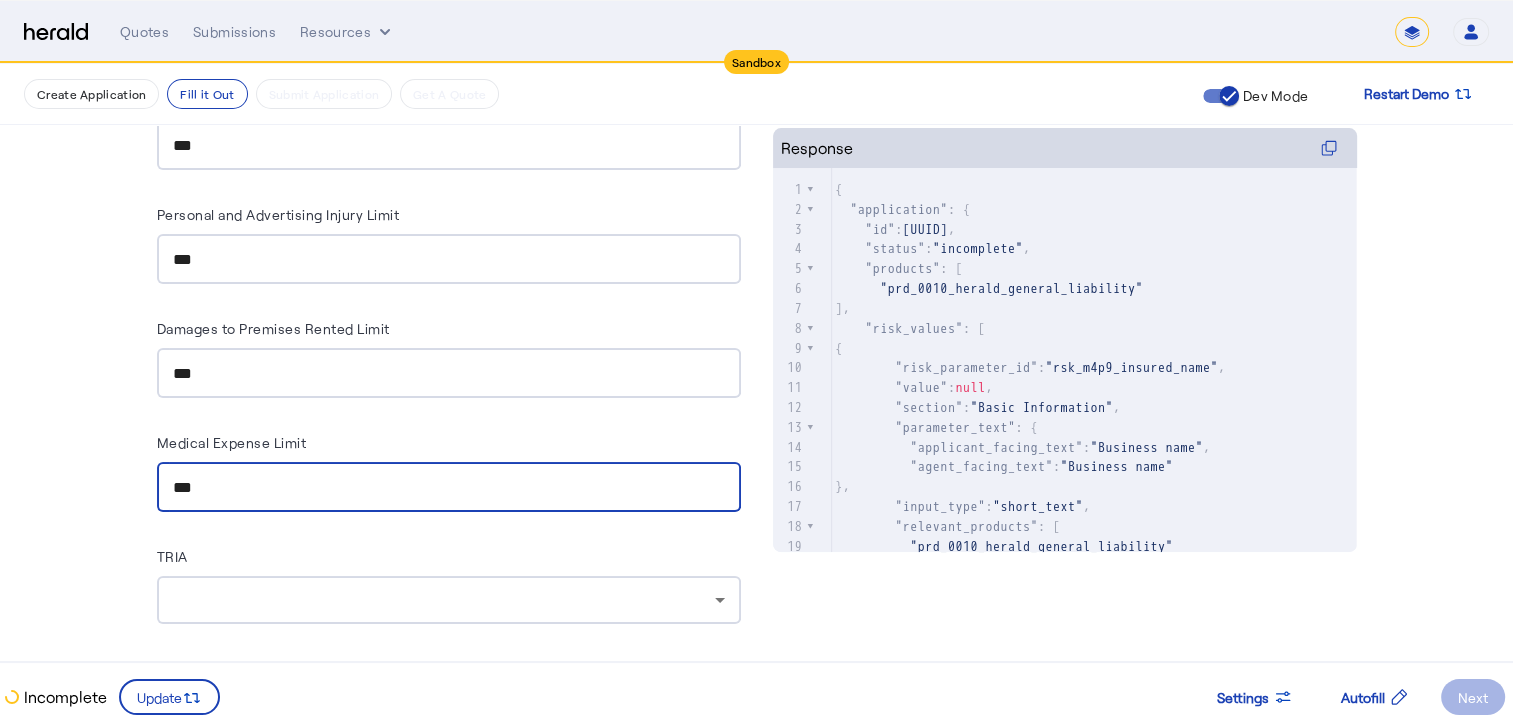 type on "***" 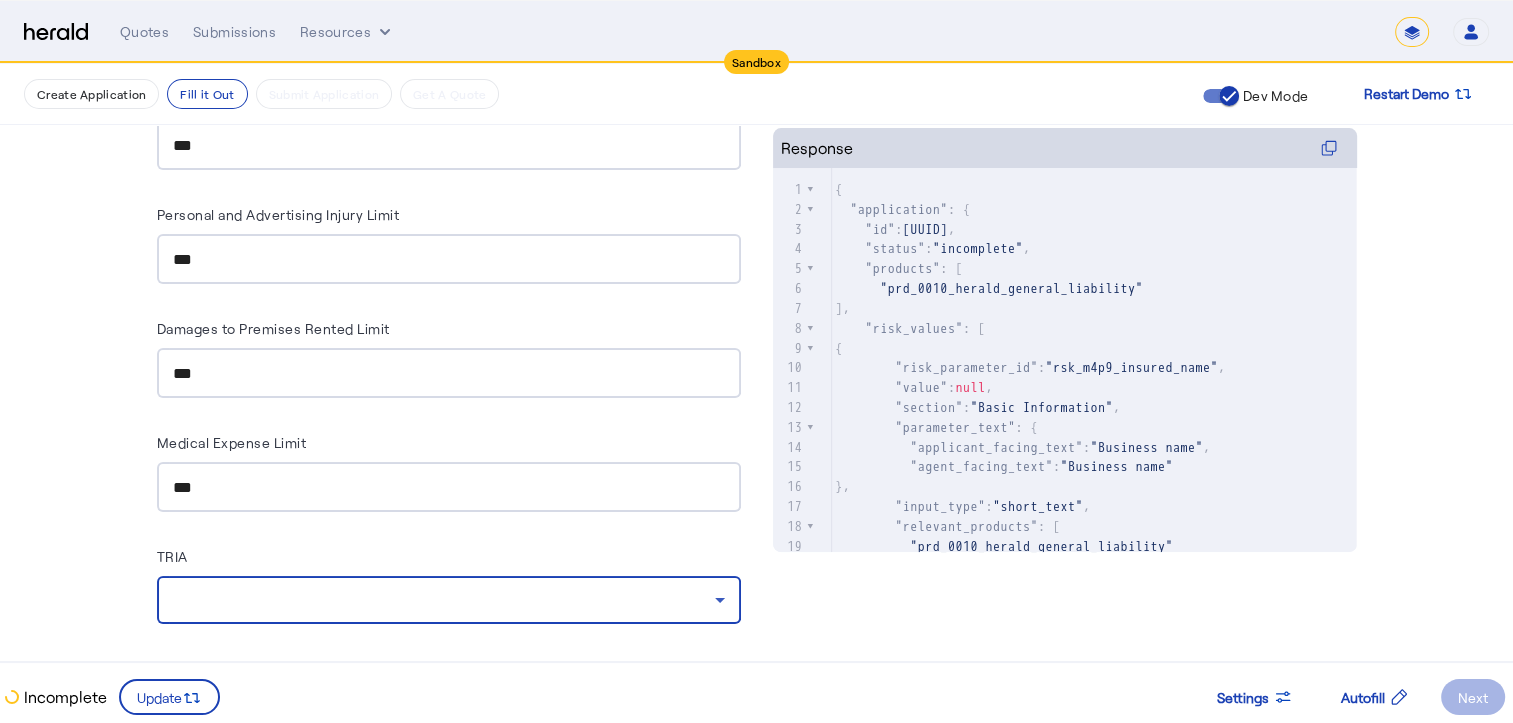 click 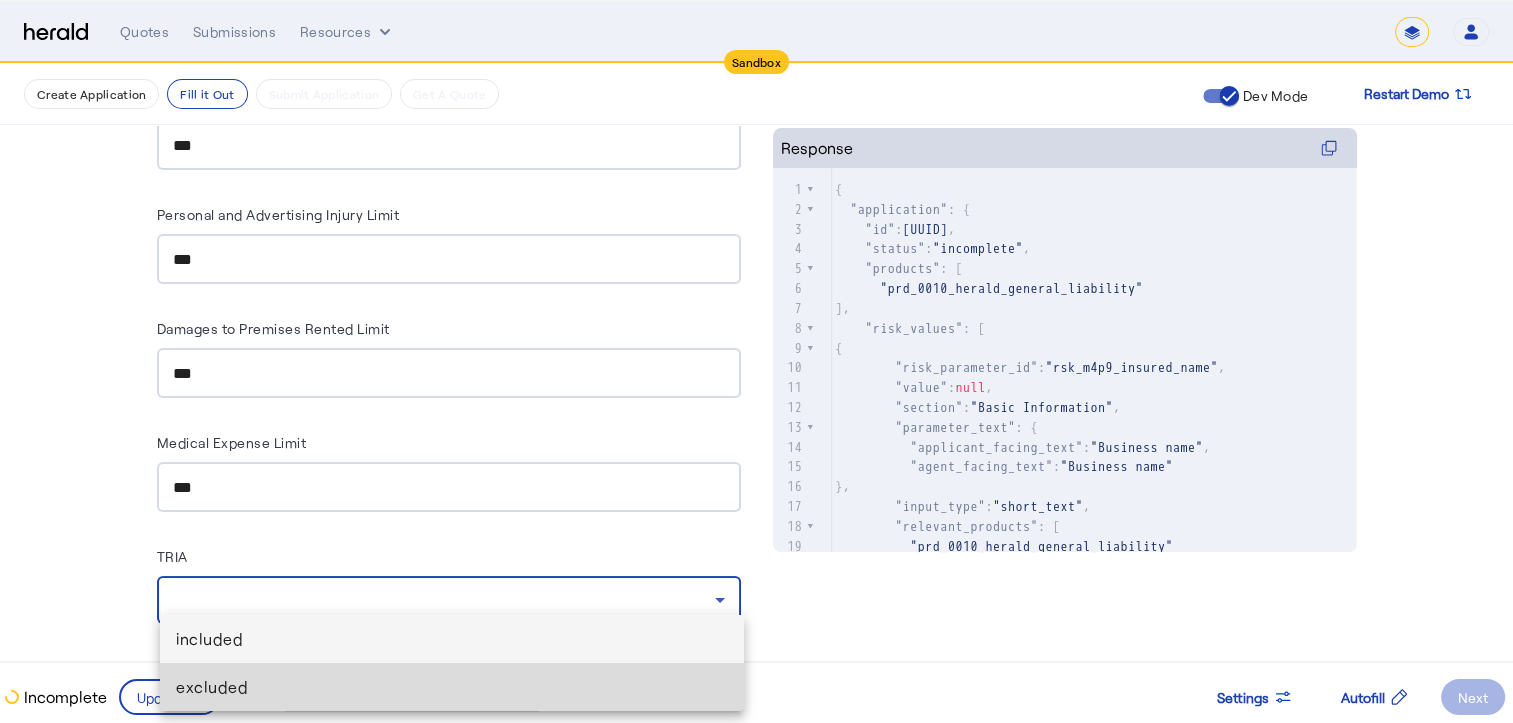 click on "excluded" at bounding box center [452, 687] 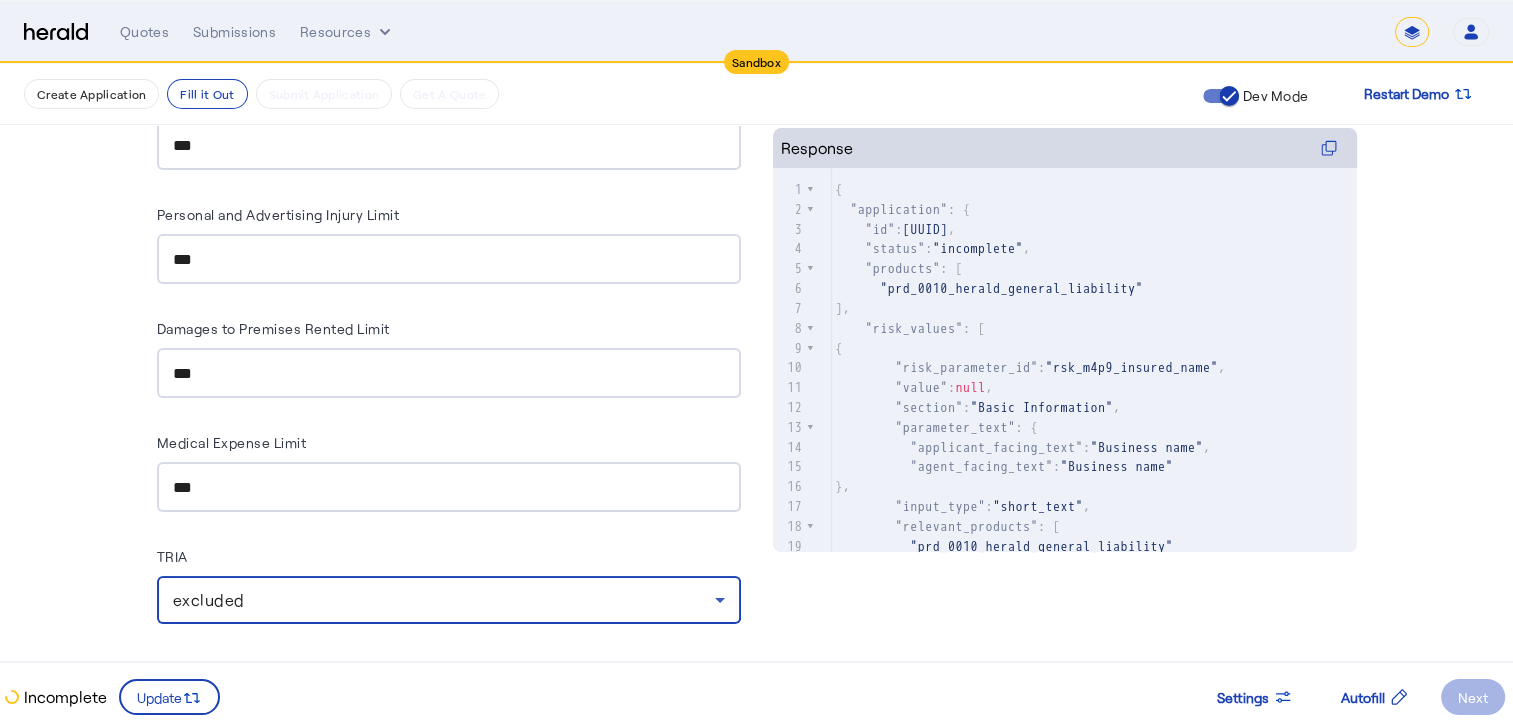 scroll, scrollTop: 0, scrollLeft: 4, axis: horizontal 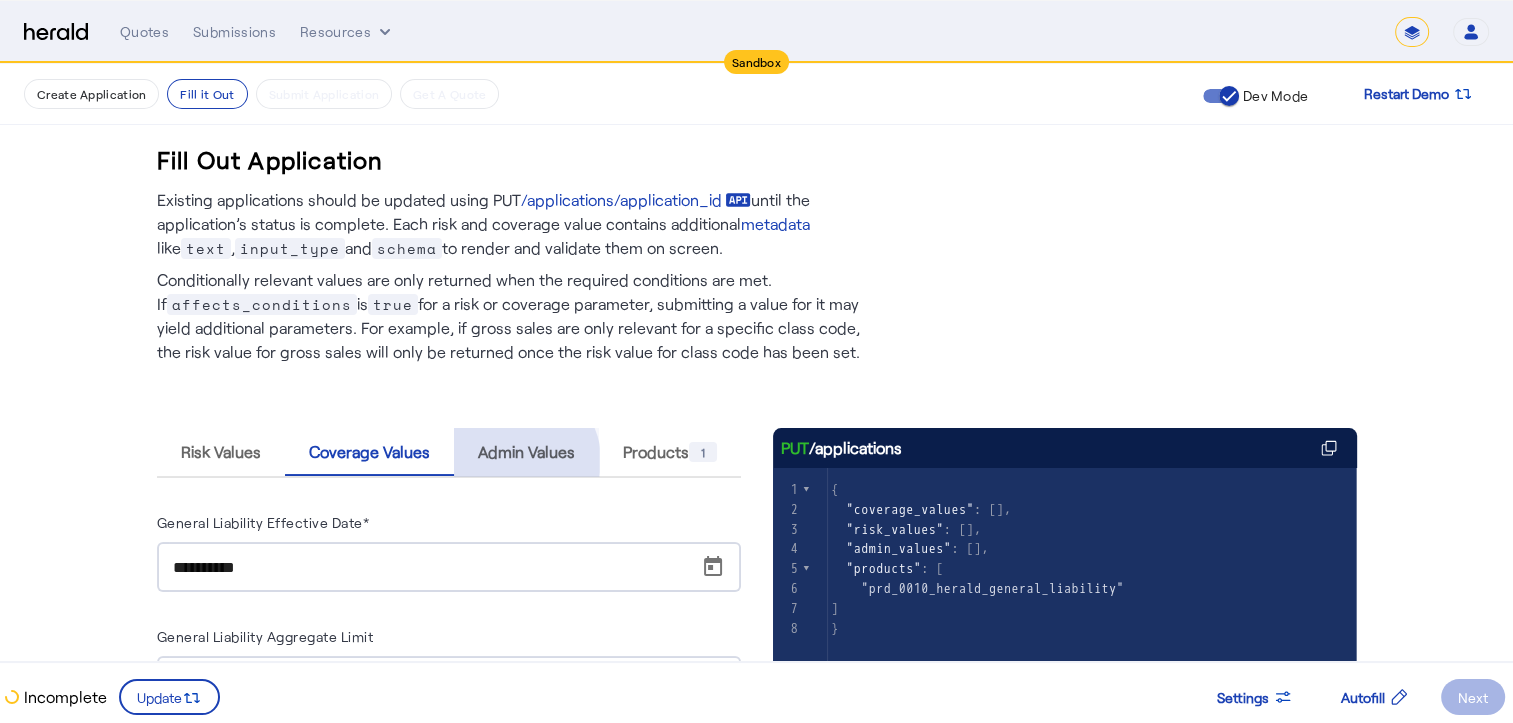 click on "Admin Values" at bounding box center [526, 452] 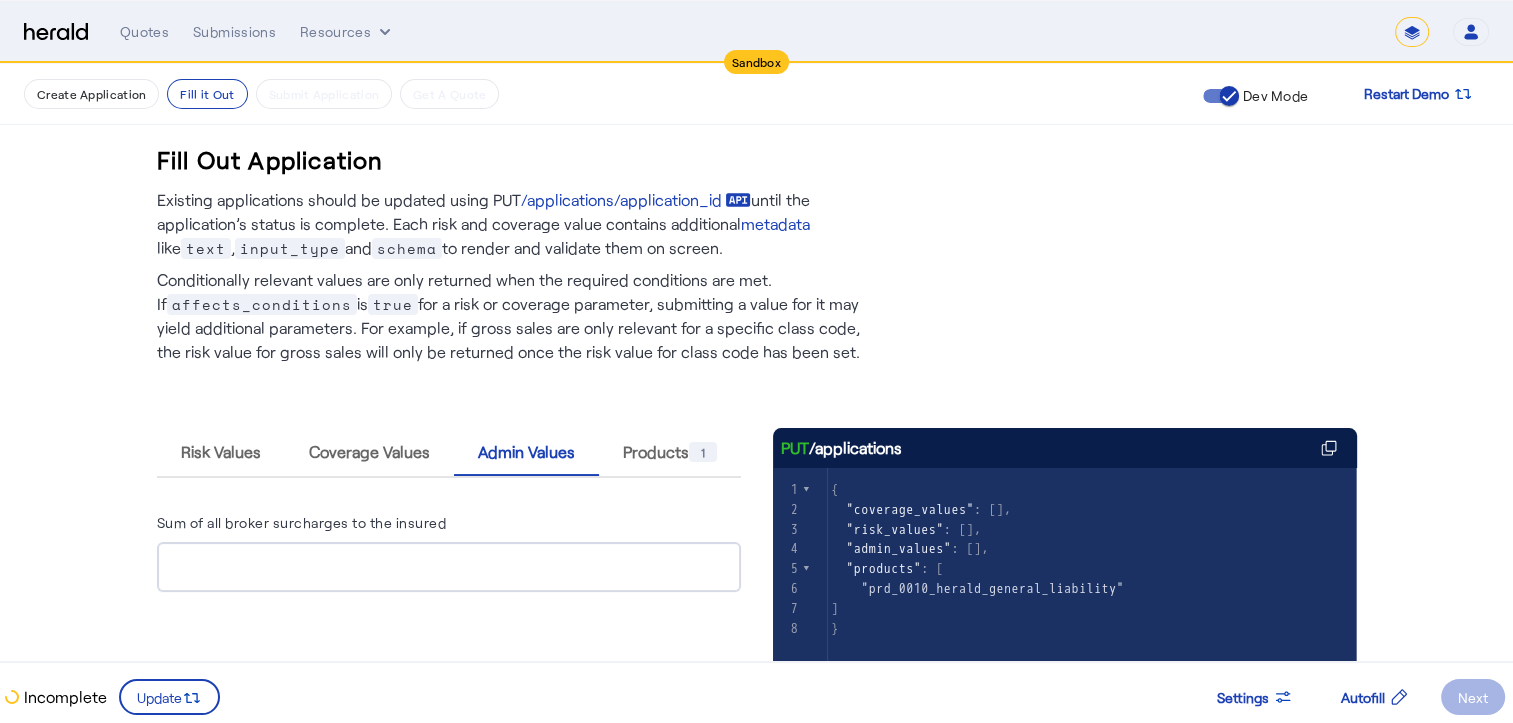 click at bounding box center [449, 567] 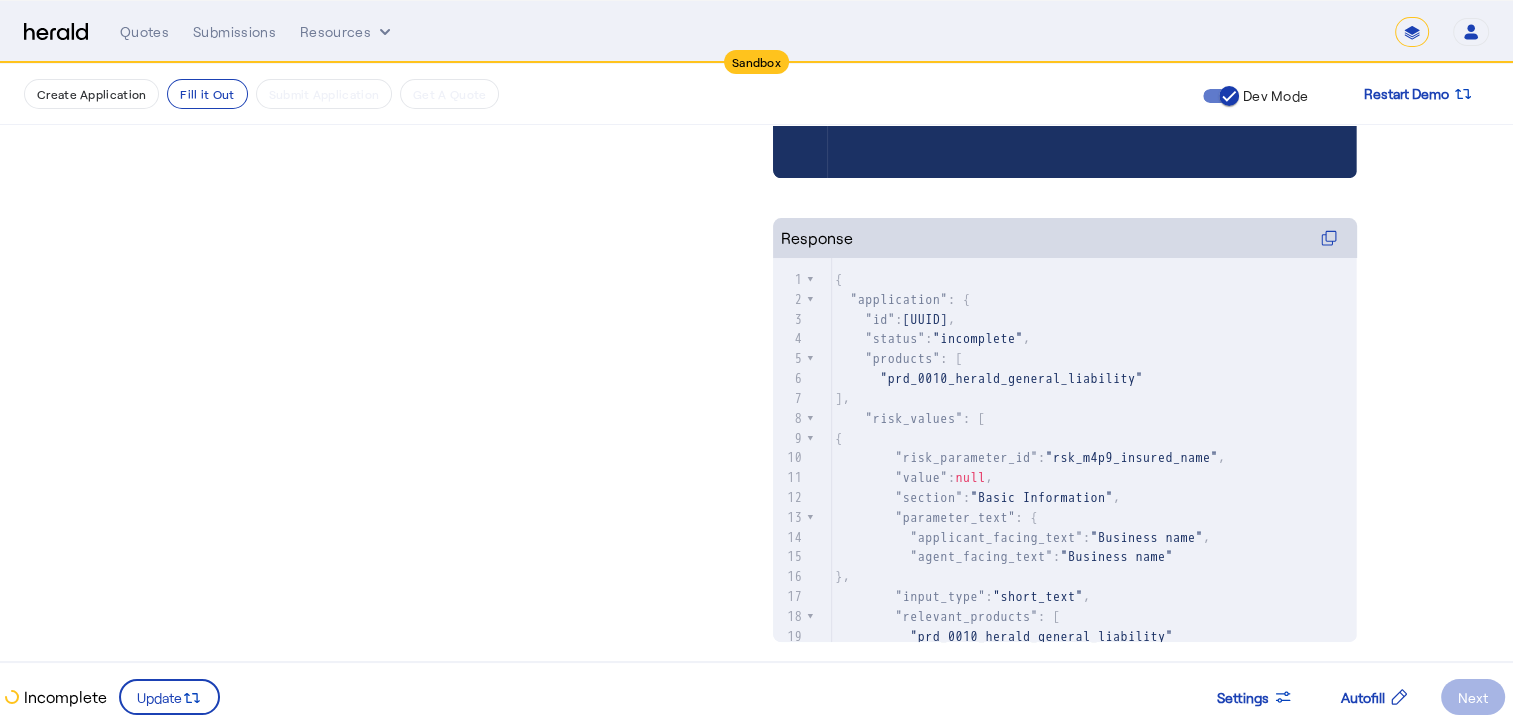 scroll, scrollTop: 712, scrollLeft: 5, axis: both 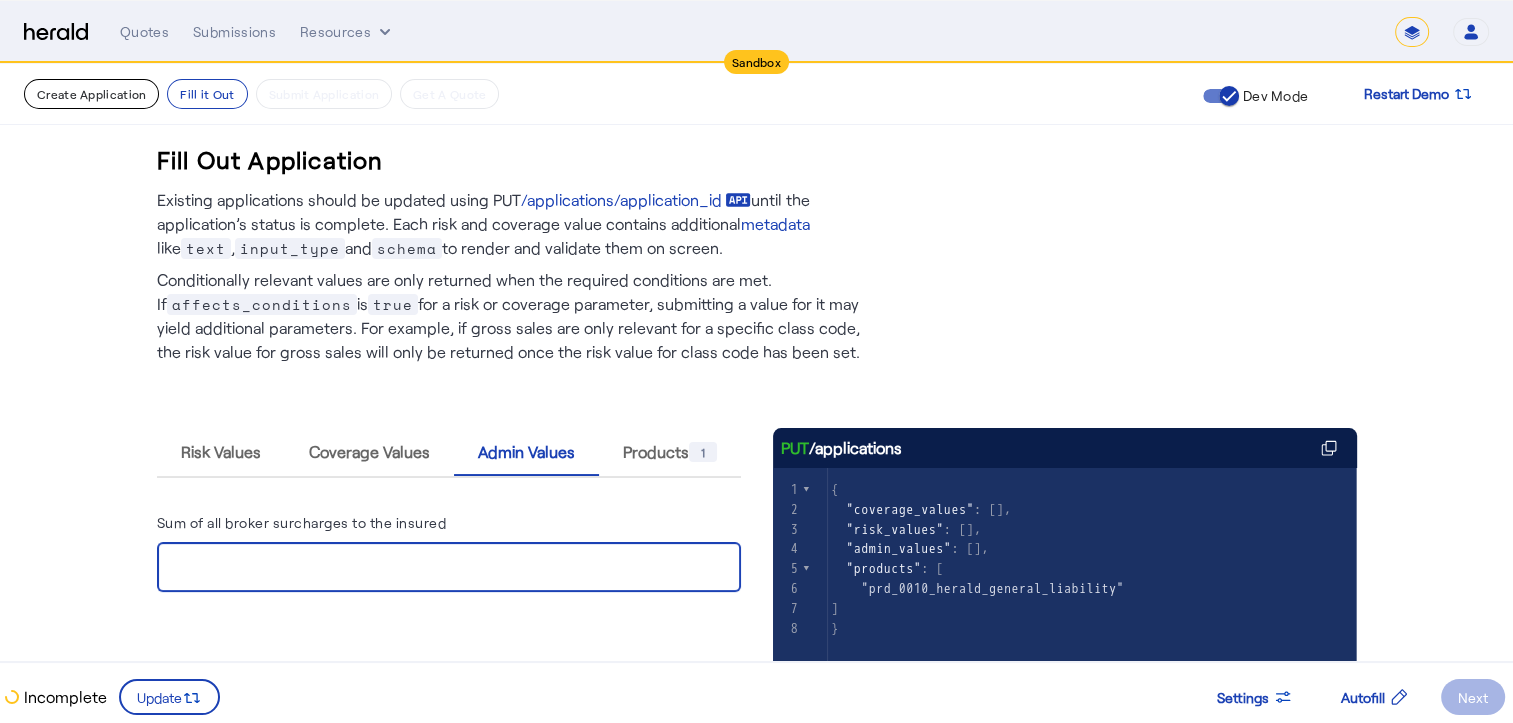 type on "****" 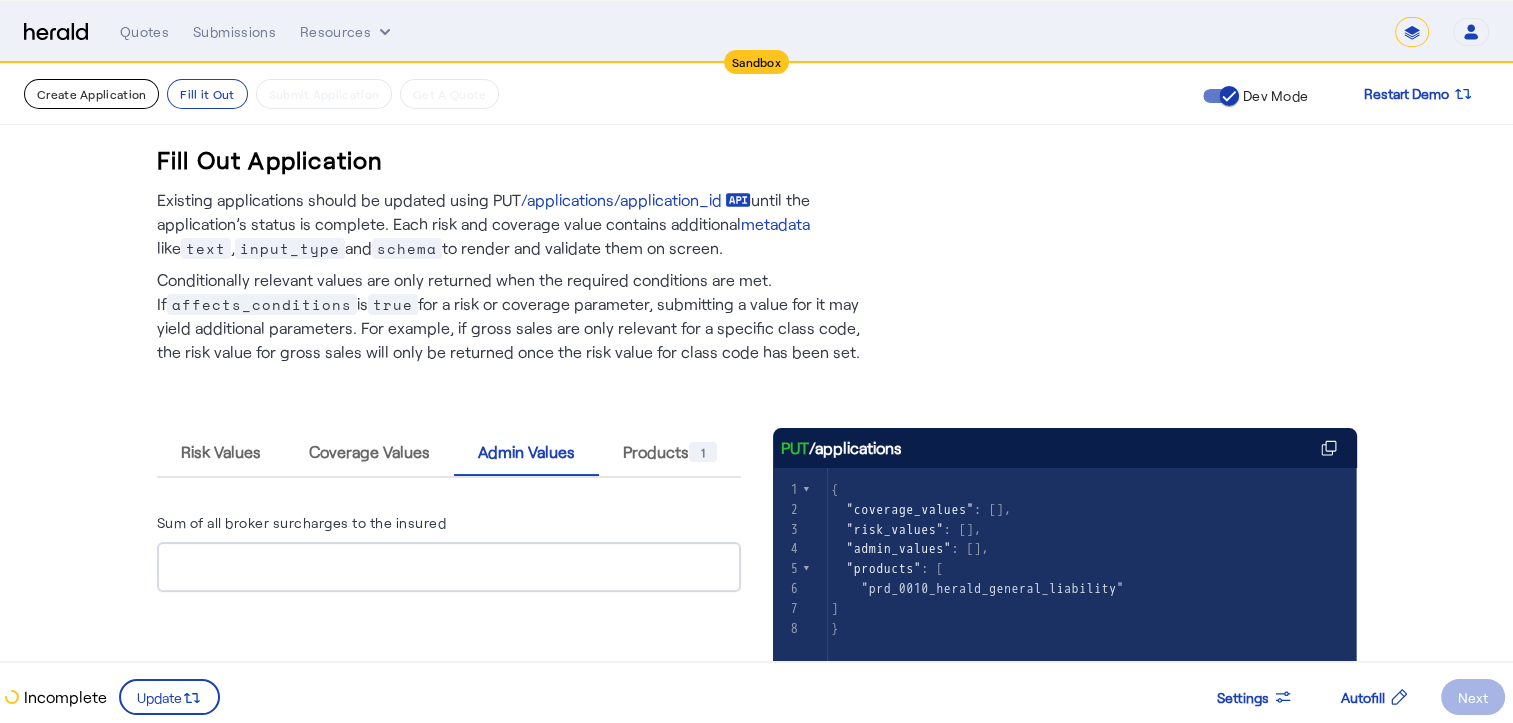 click on "Create Application" at bounding box center (91, 94) 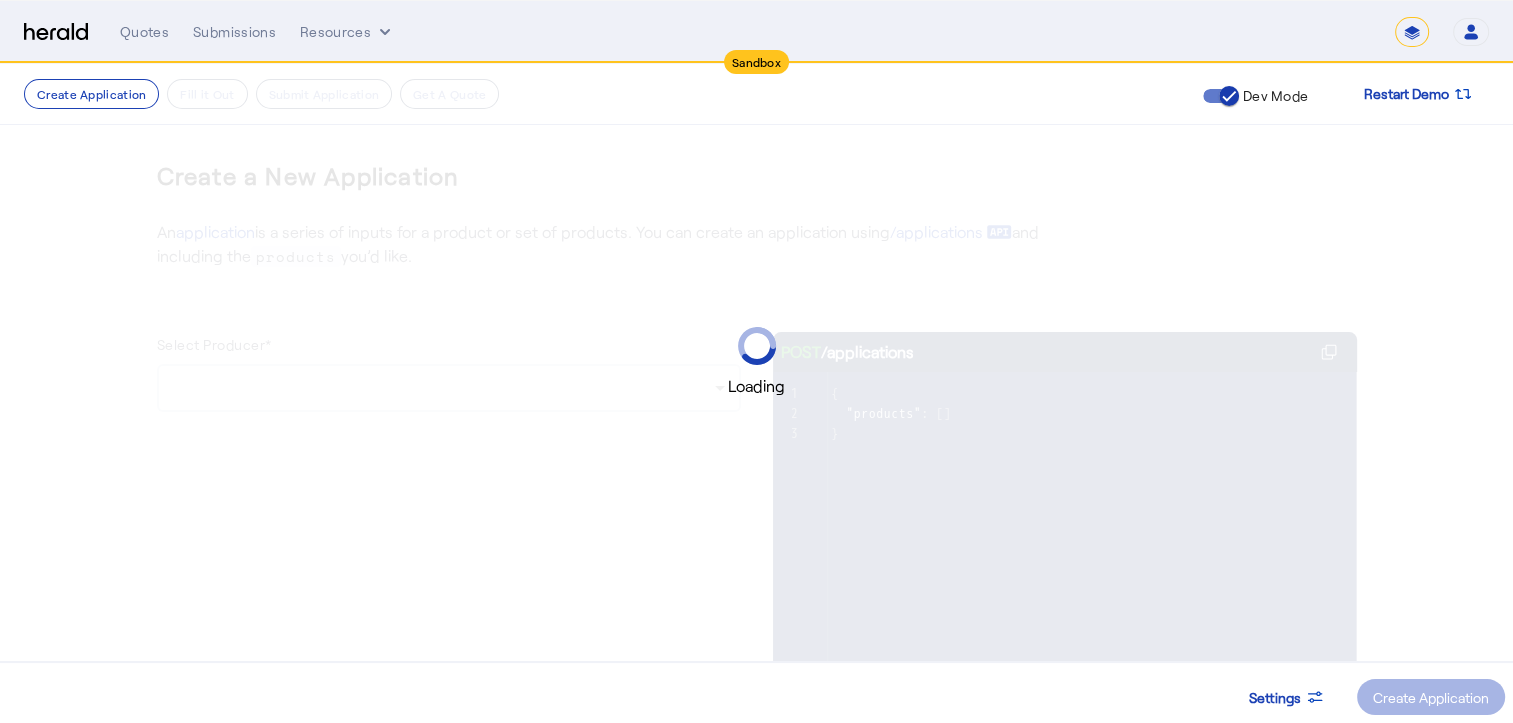 scroll, scrollTop: 0, scrollLeft: 0, axis: both 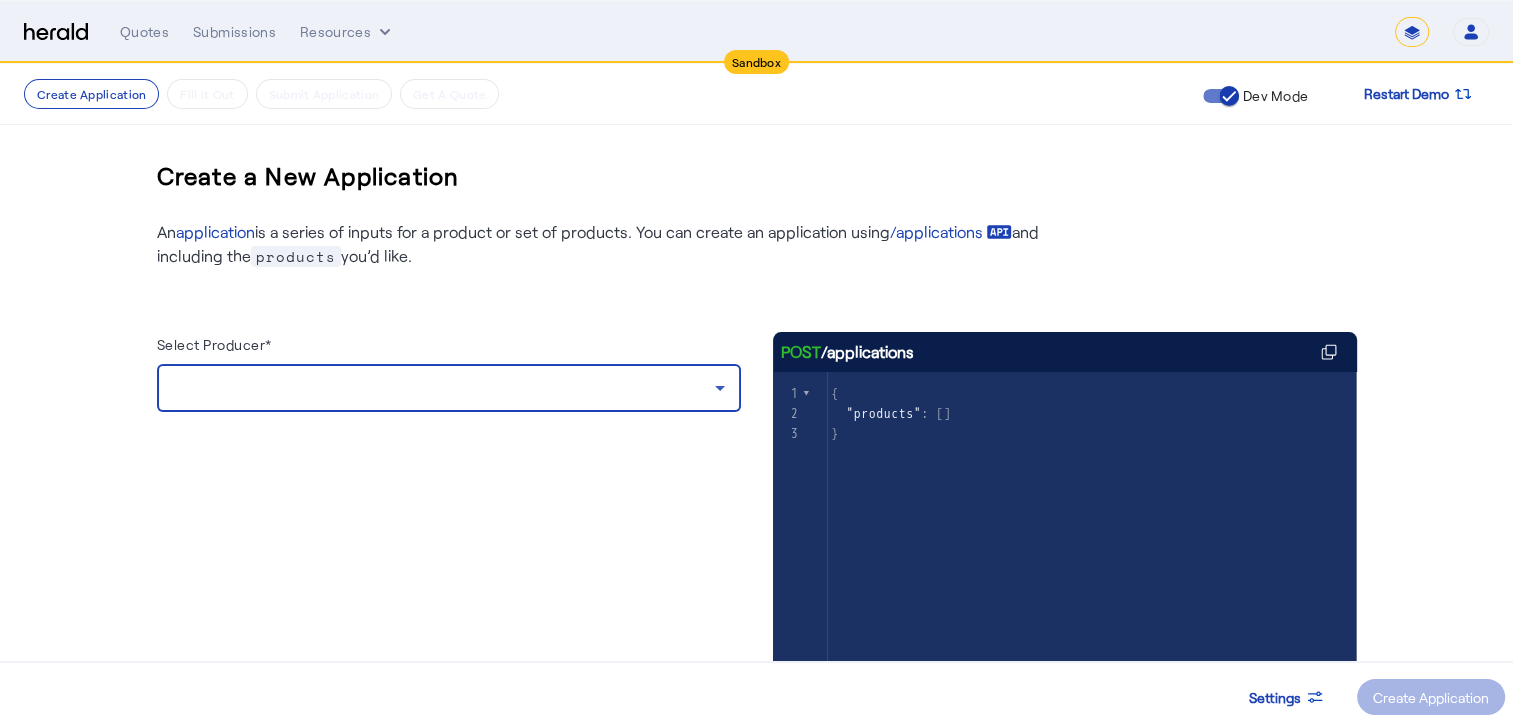 click 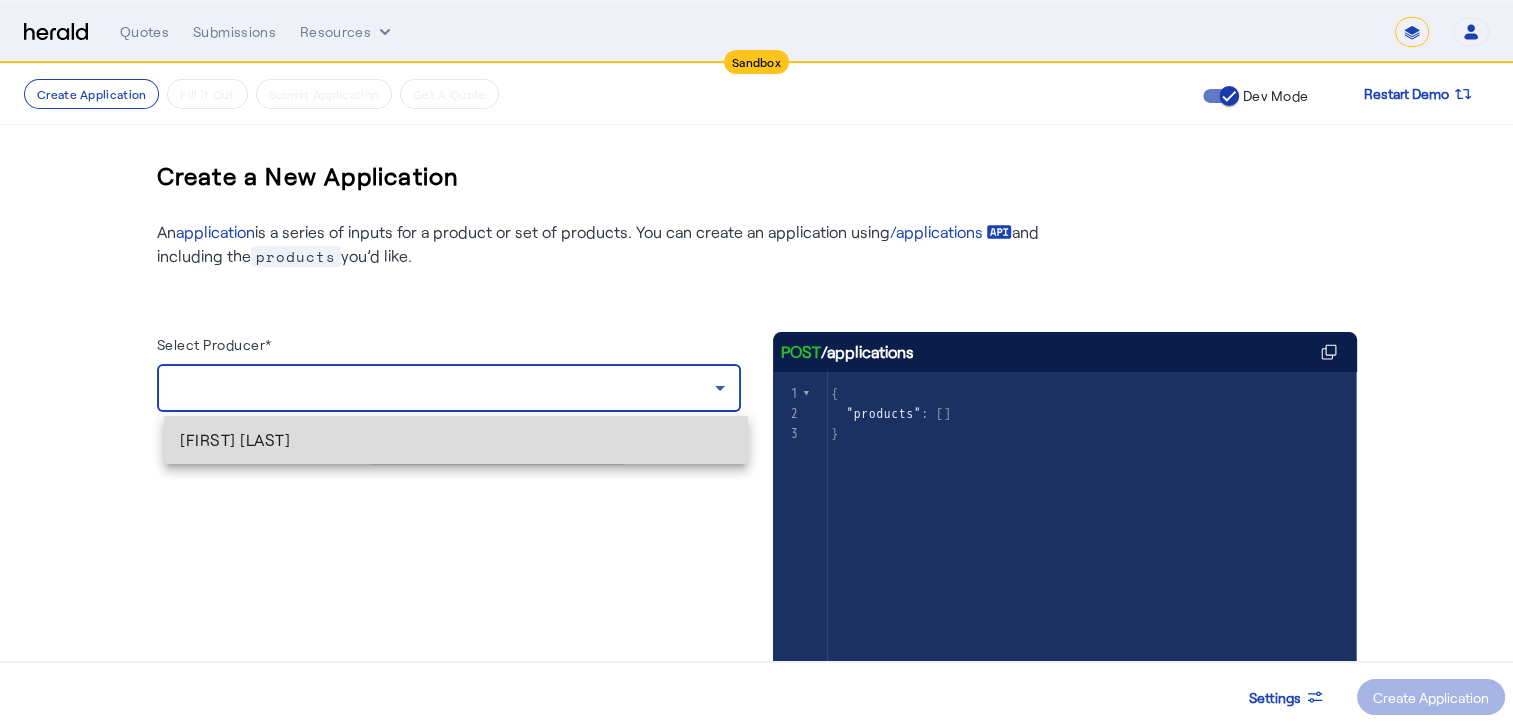 click on "[FIRST] [LAST]" at bounding box center [456, 440] 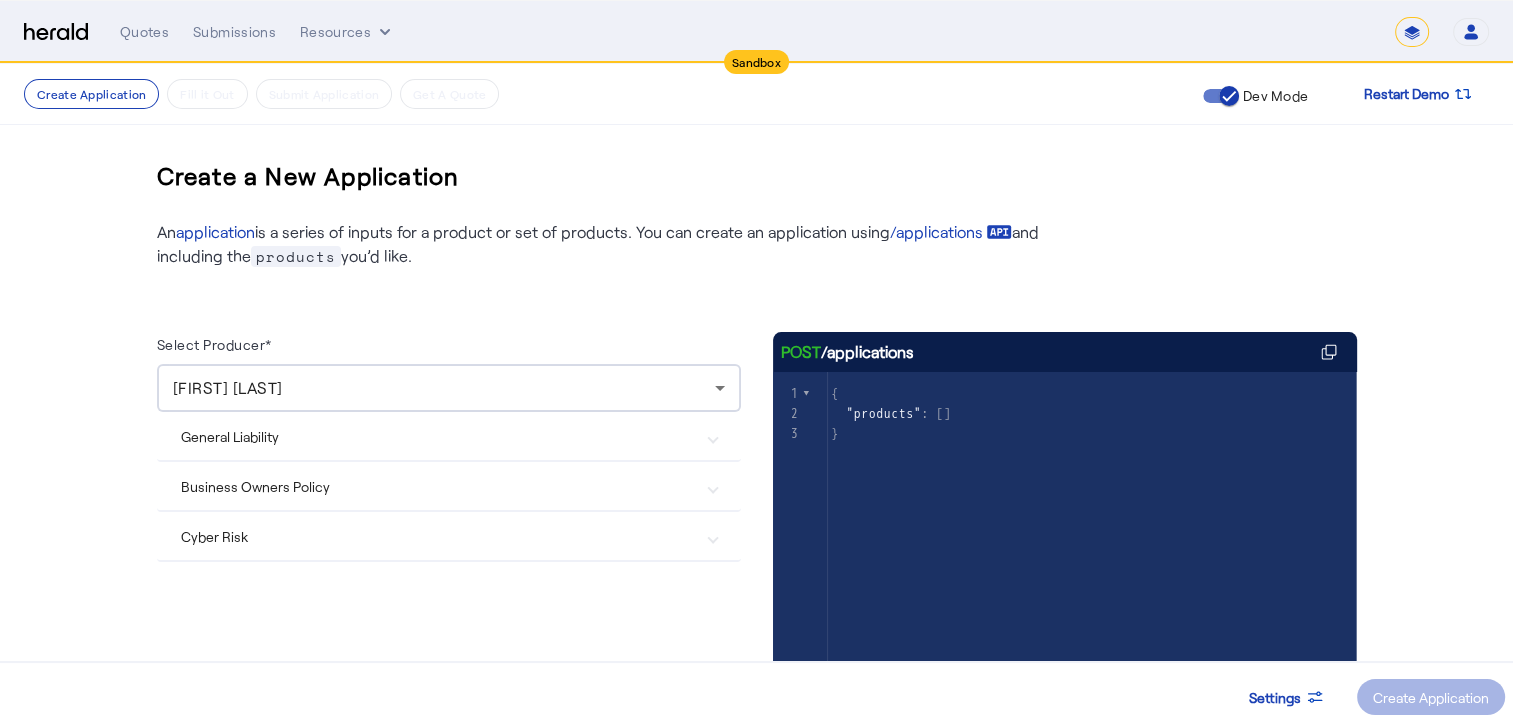 click on "General Liability" at bounding box center [449, 436] 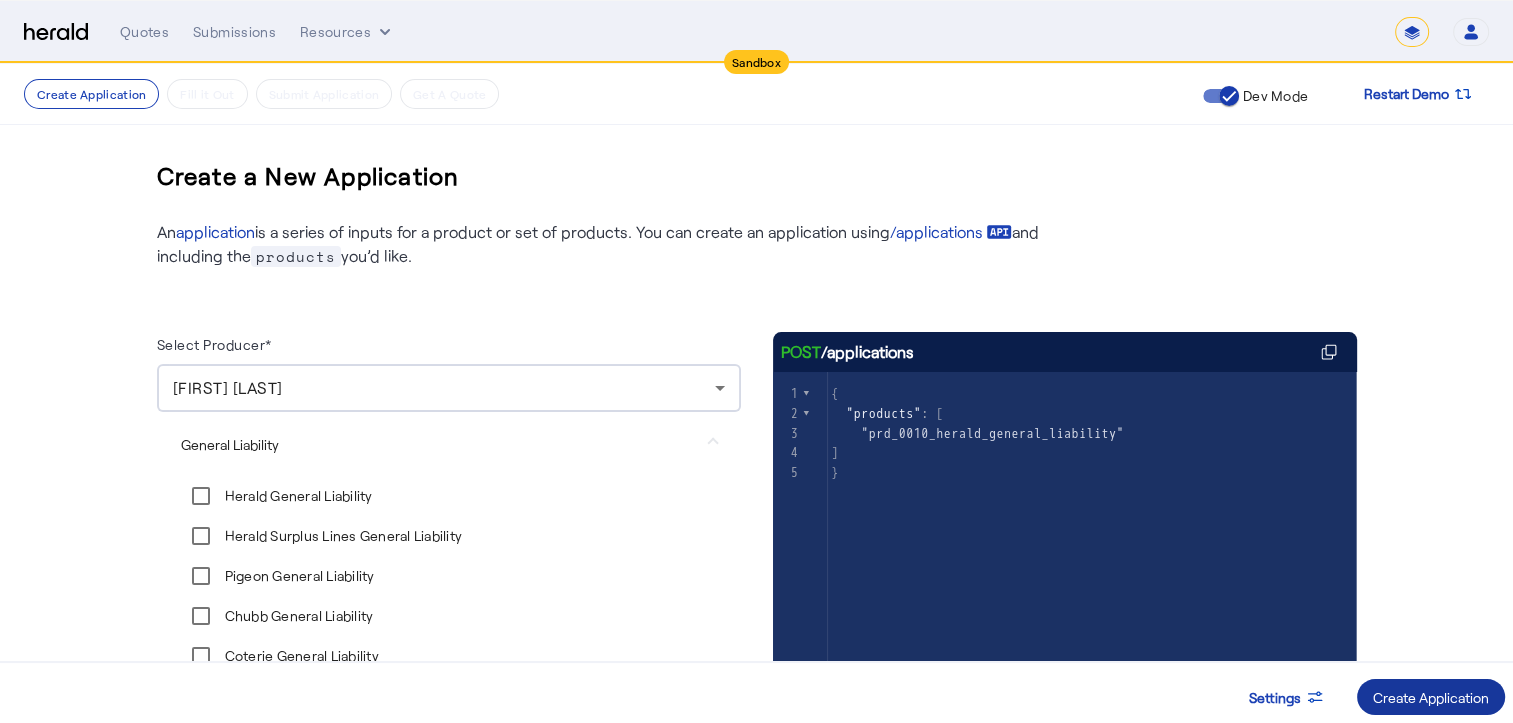 click at bounding box center [1431, 697] 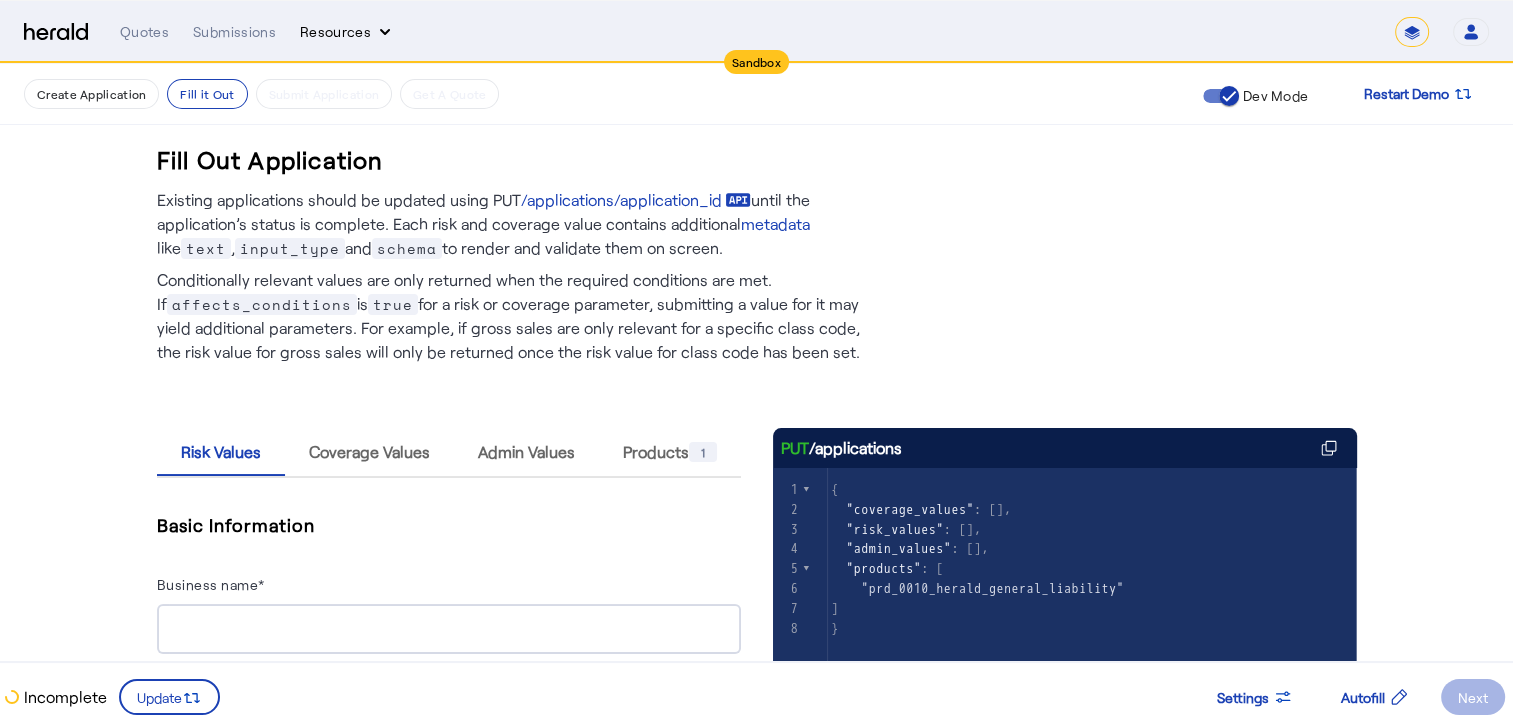 click 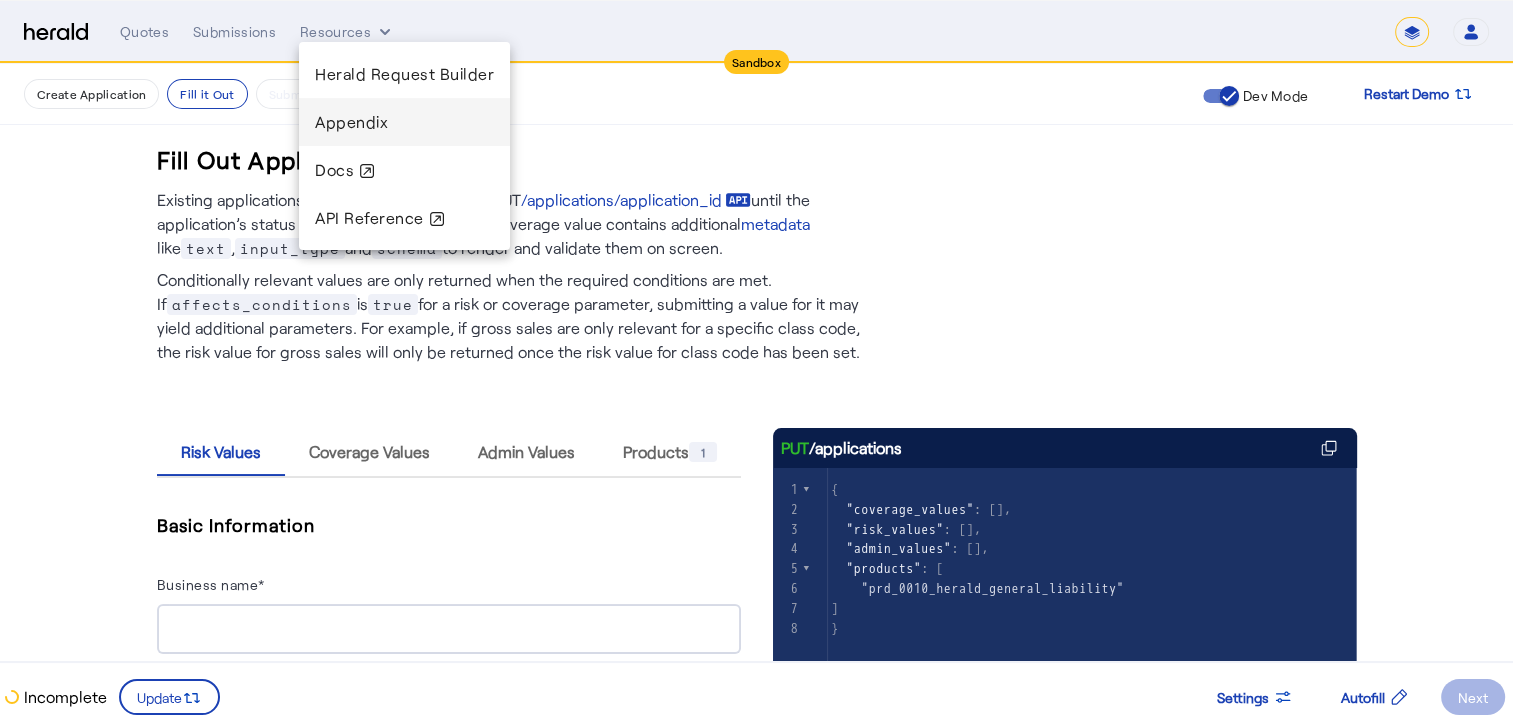 click on "Appendix" at bounding box center [351, 121] 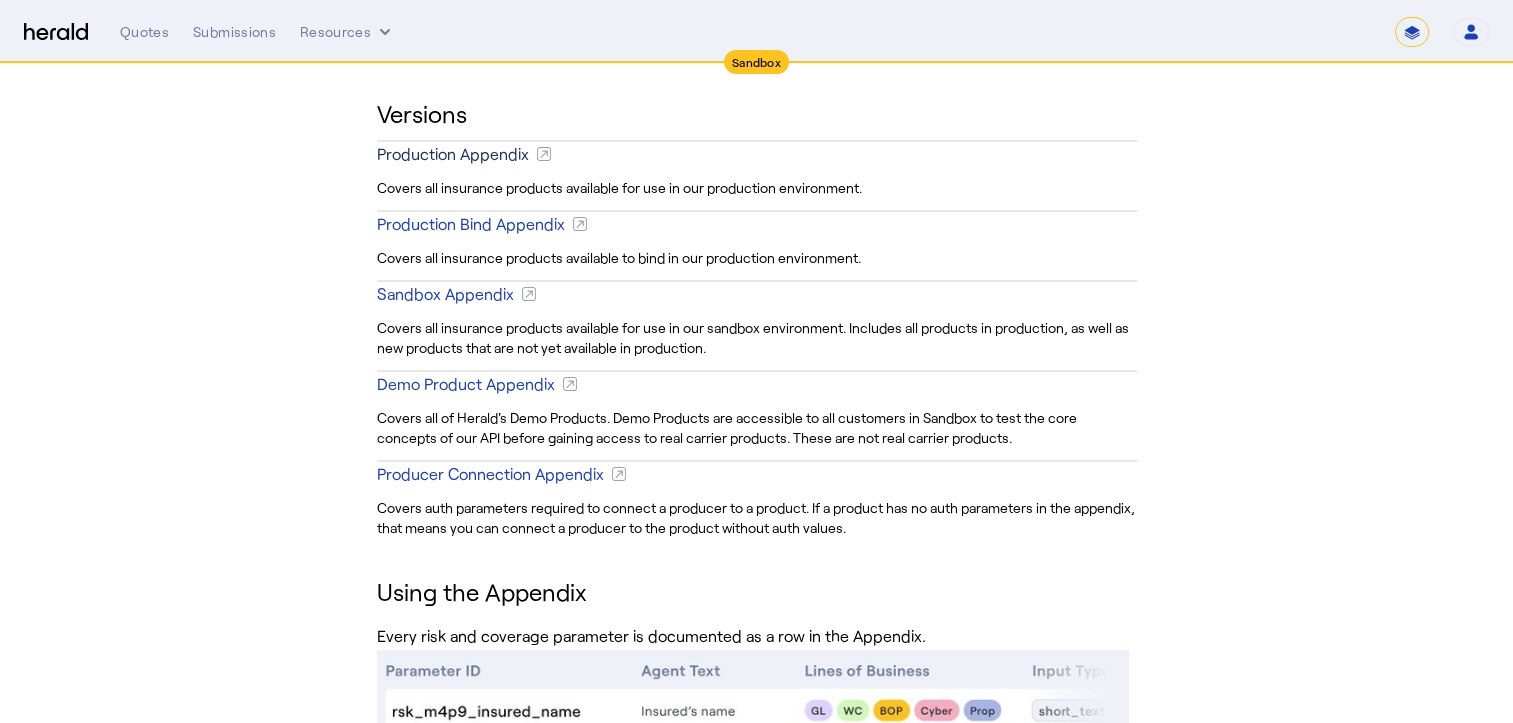 scroll, scrollTop: 371, scrollLeft: 0, axis: vertical 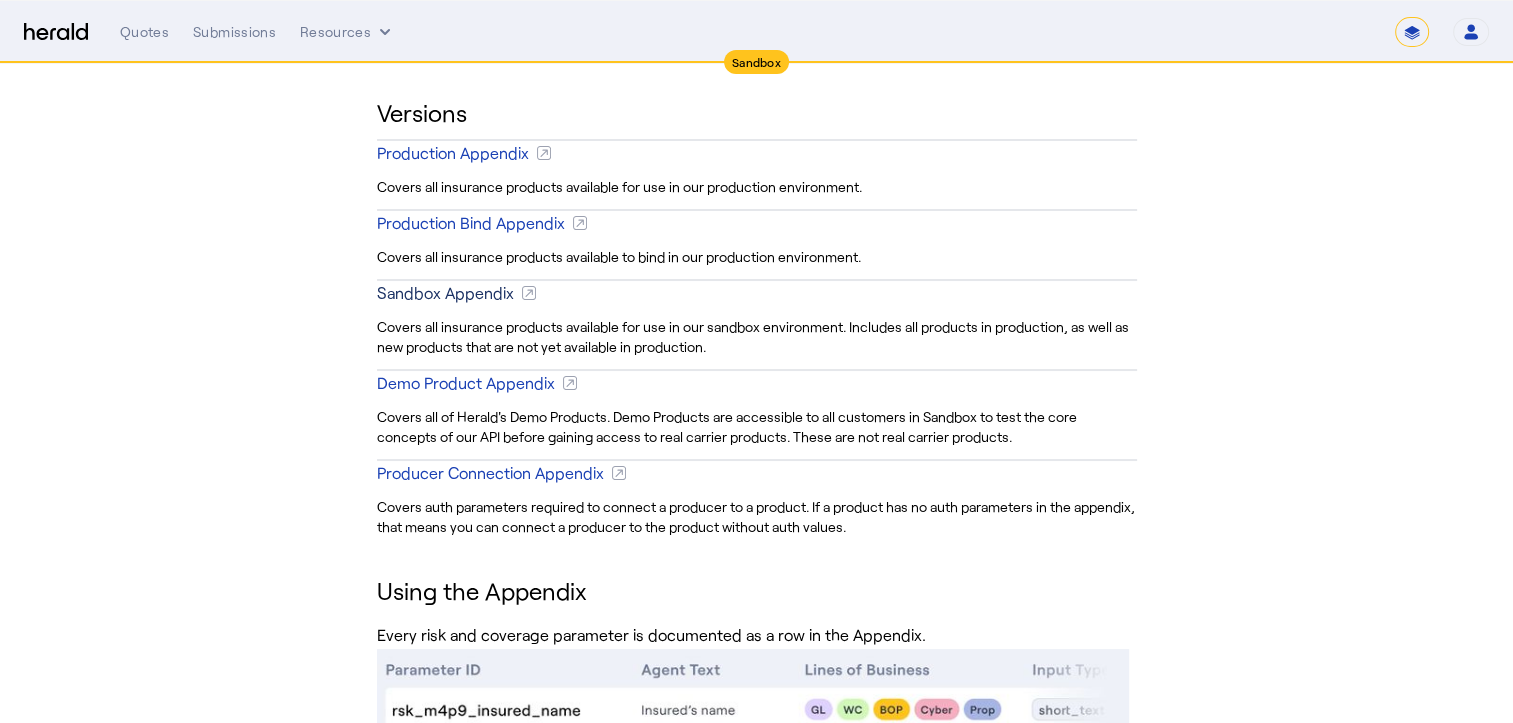 click on "Sandbox Appendix" 